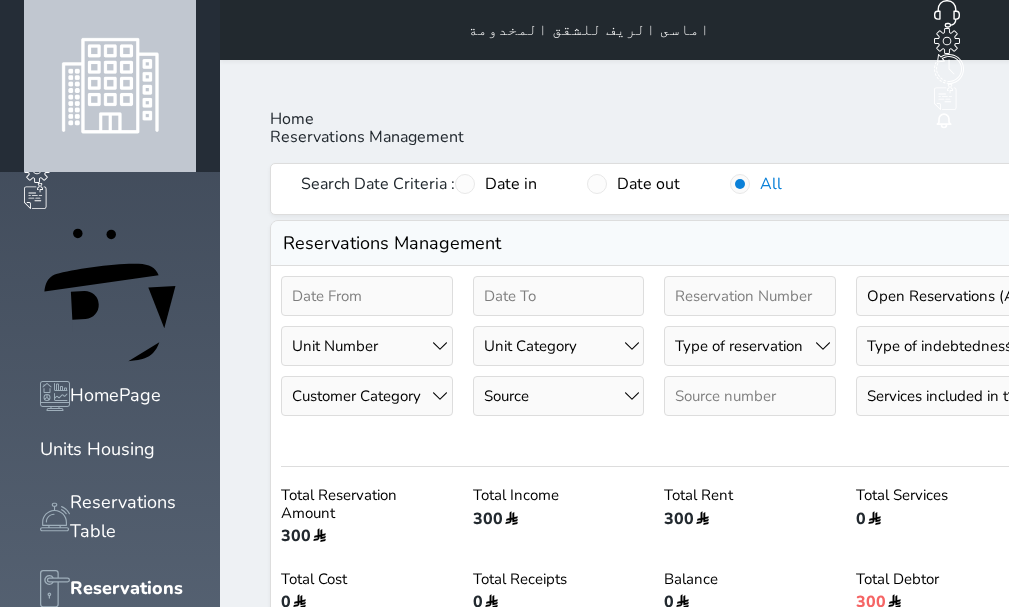 select on "open_all" 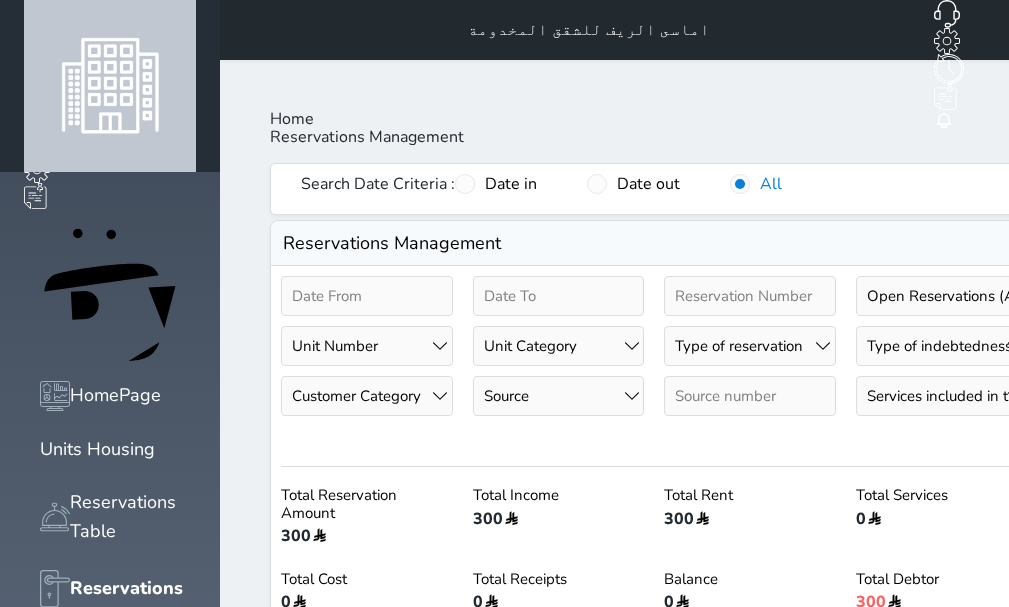 scroll, scrollTop: 0, scrollLeft: 0, axis: both 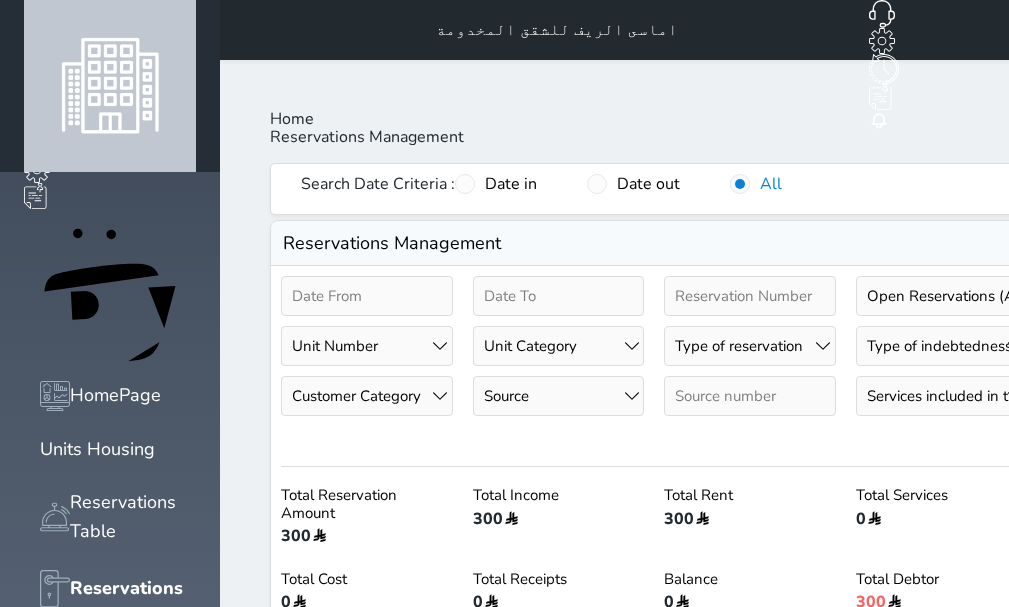 select on "open_all" 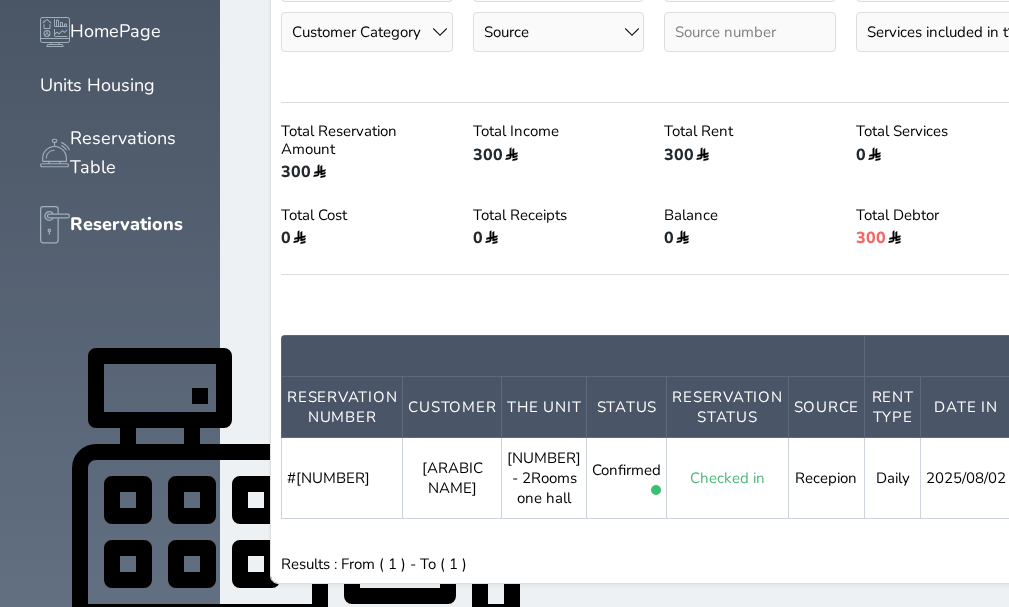 scroll, scrollTop: 400, scrollLeft: 0, axis: vertical 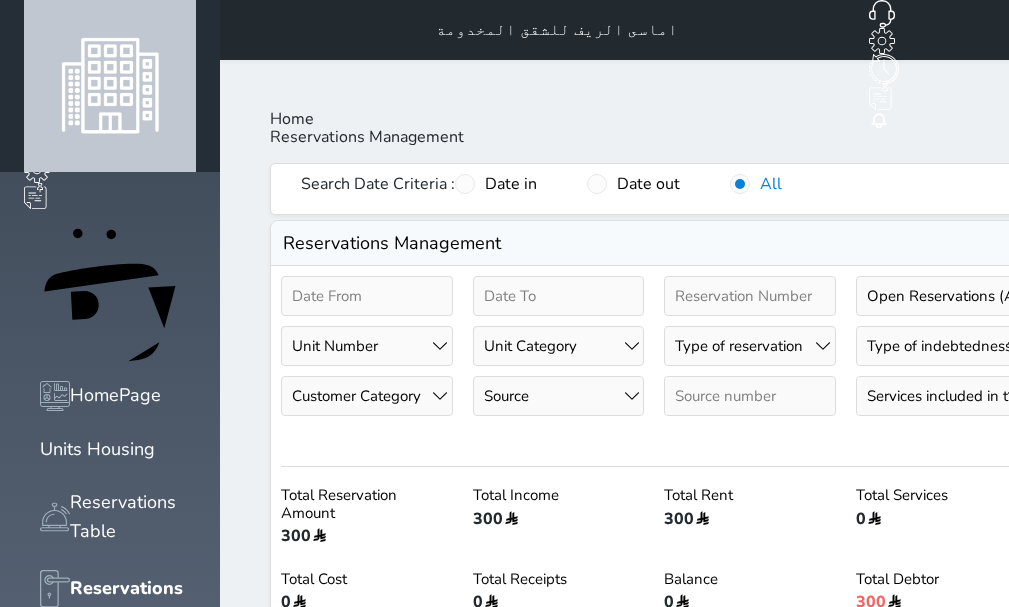click on "New Group Booking   New Booking   Not Integrated with Zatca Phase II   Integrated with SHMS   Integrated with SCTH             Notification   Room   Guest   The Source" at bounding box center [992, 30] 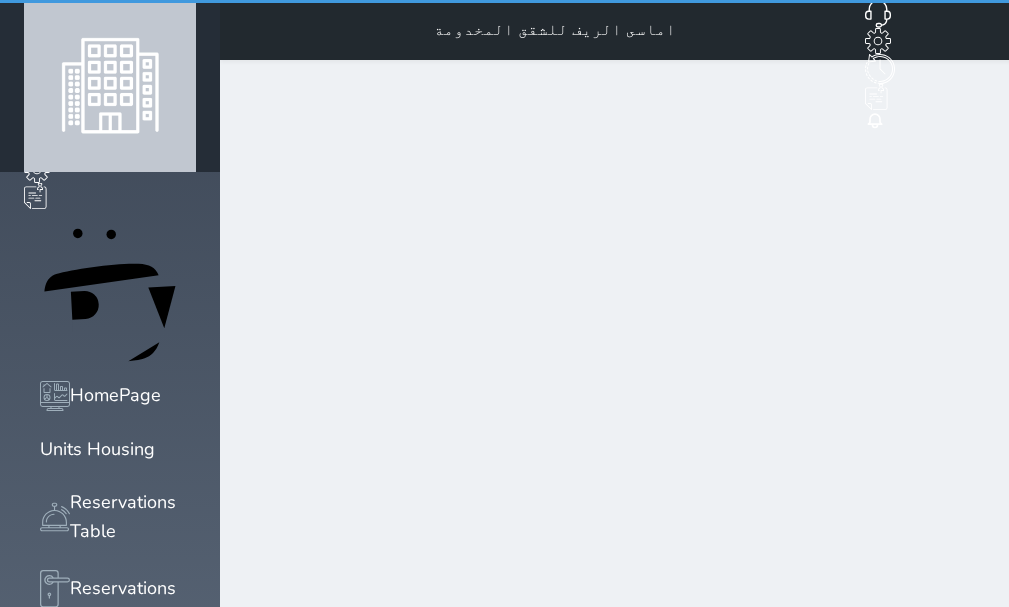 select on "1" 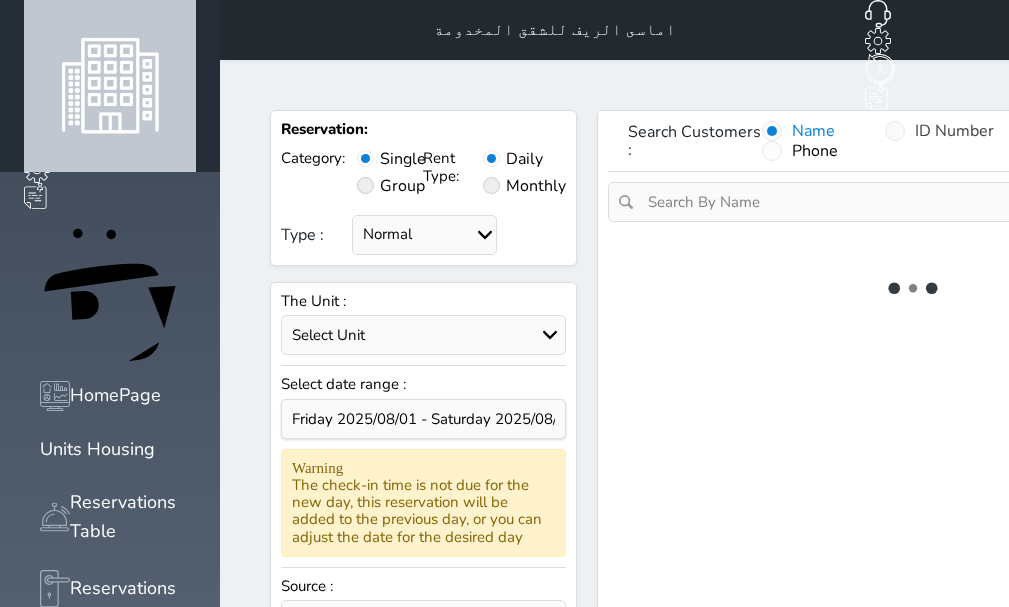 select 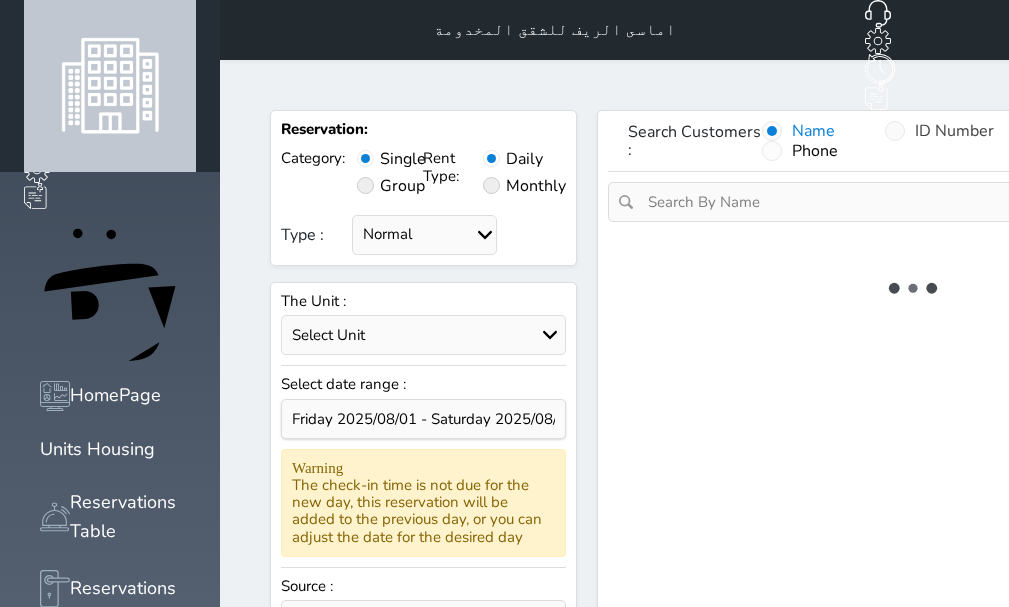 select on "1" 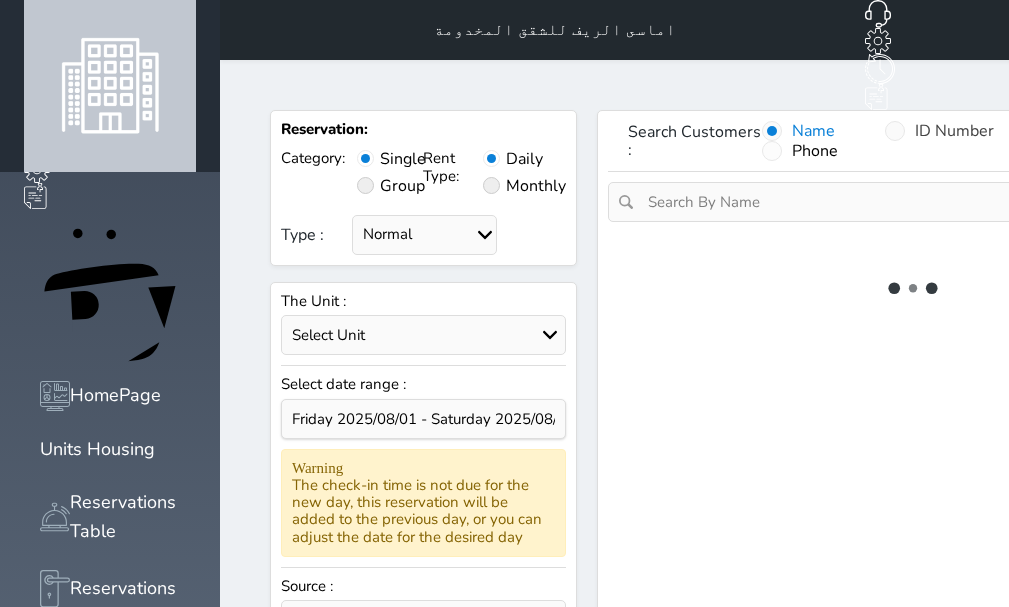 select on "113" 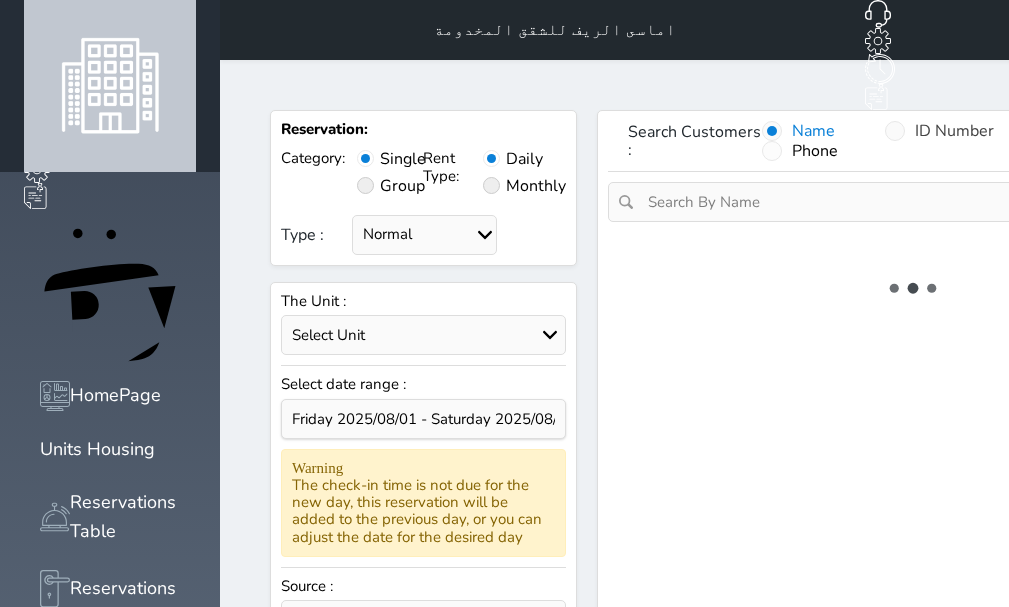 select on "1" 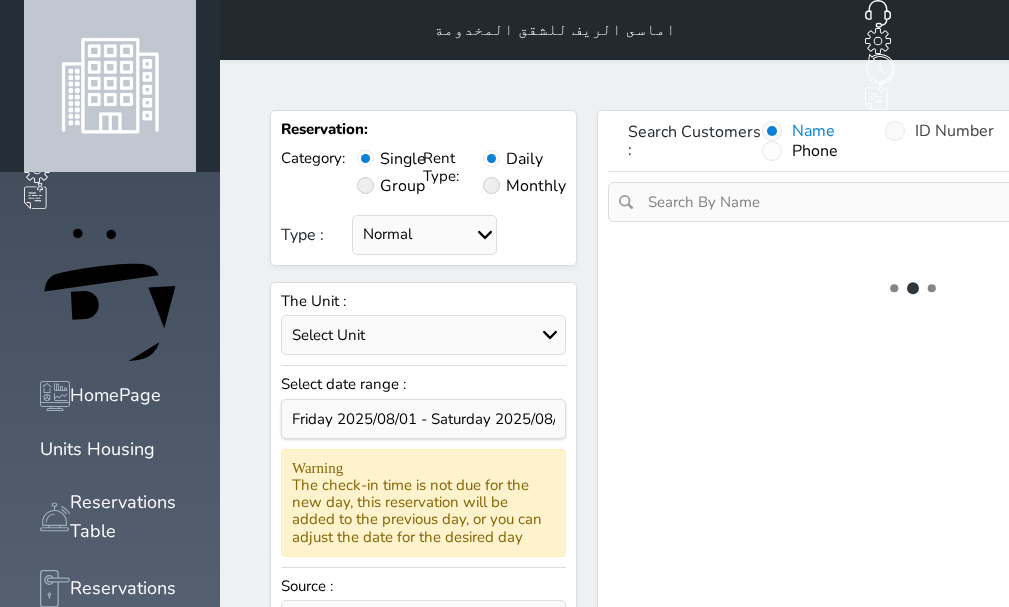 select 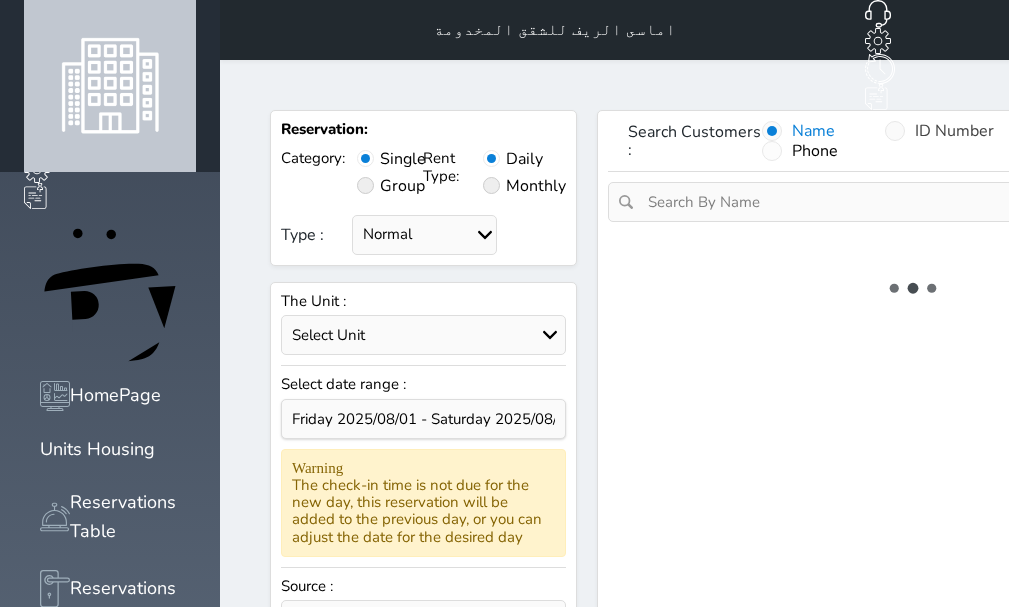 select on "7" 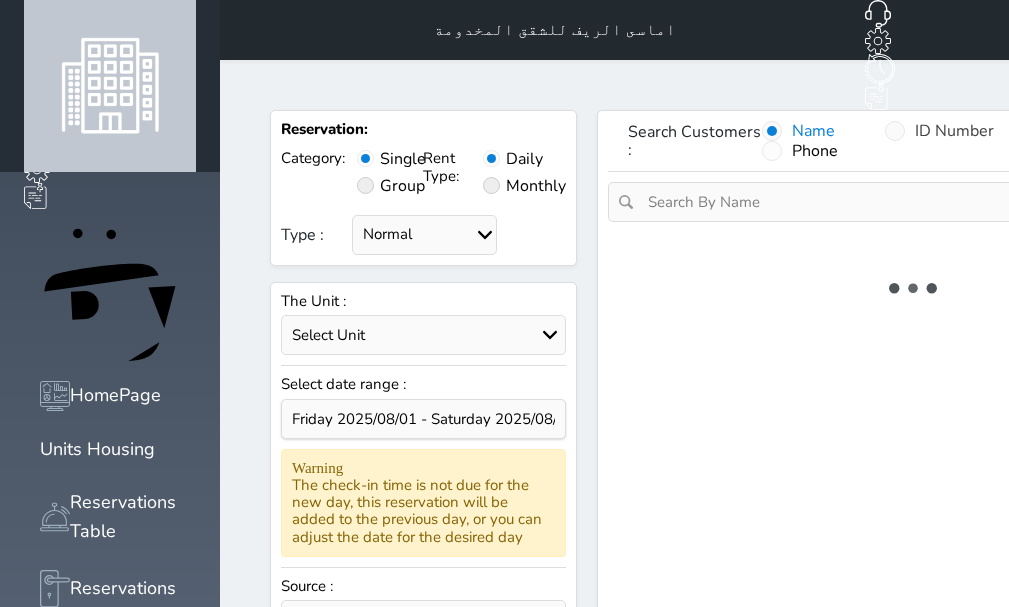 select 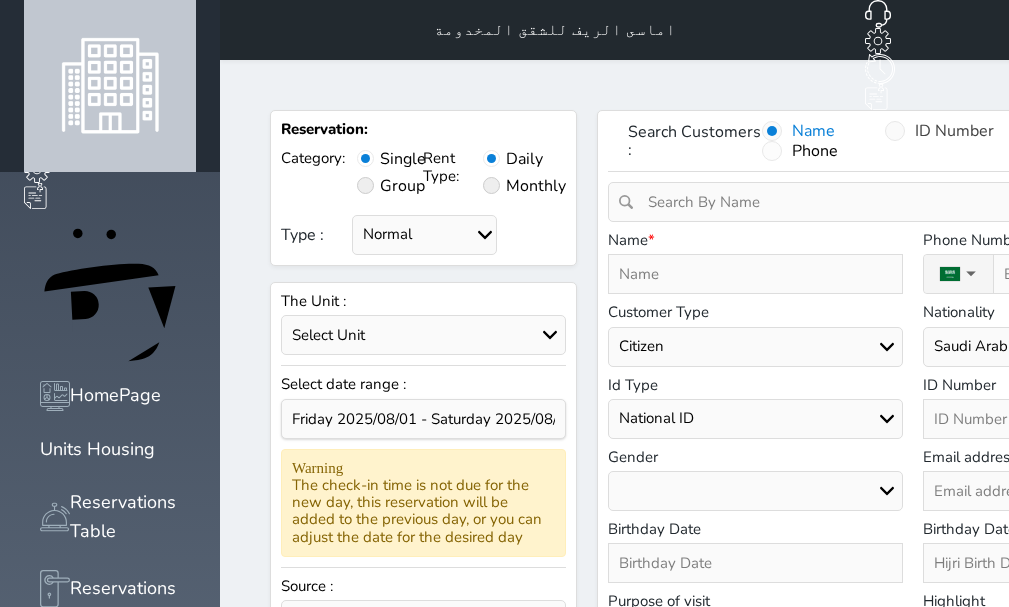 click on "ID Number" at bounding box center (954, 131) 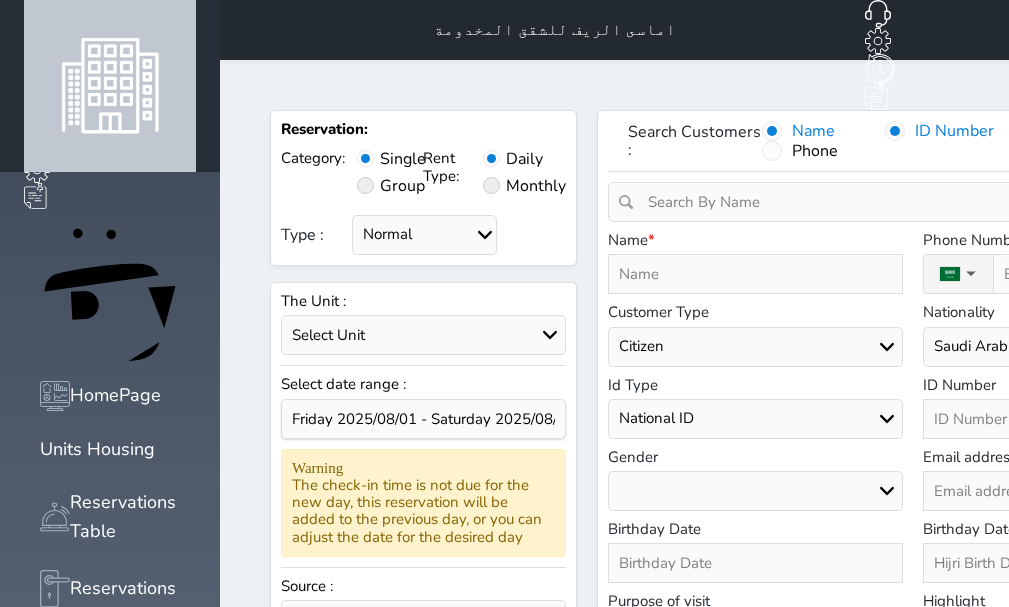 select 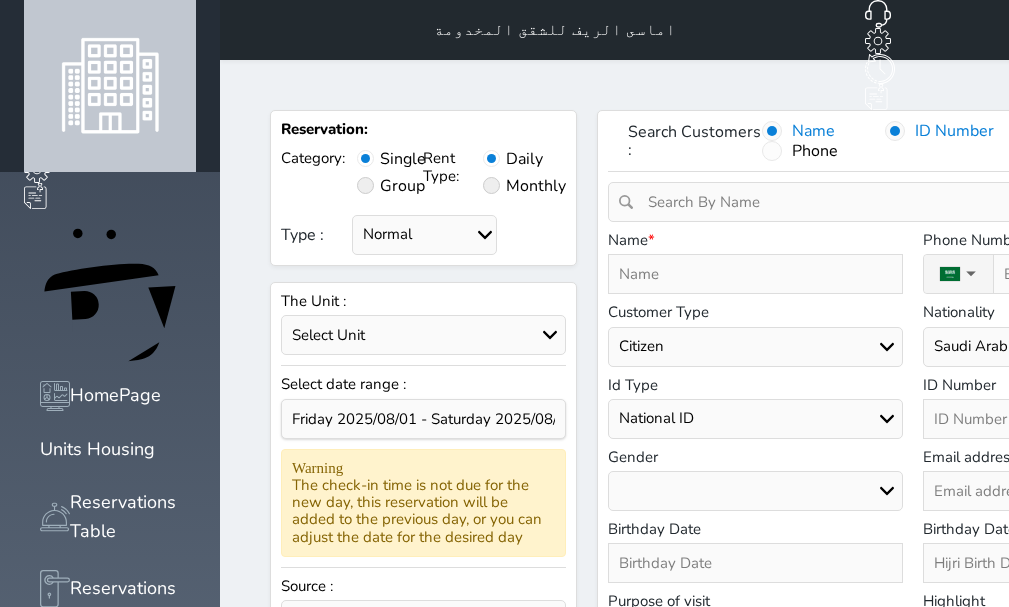 select 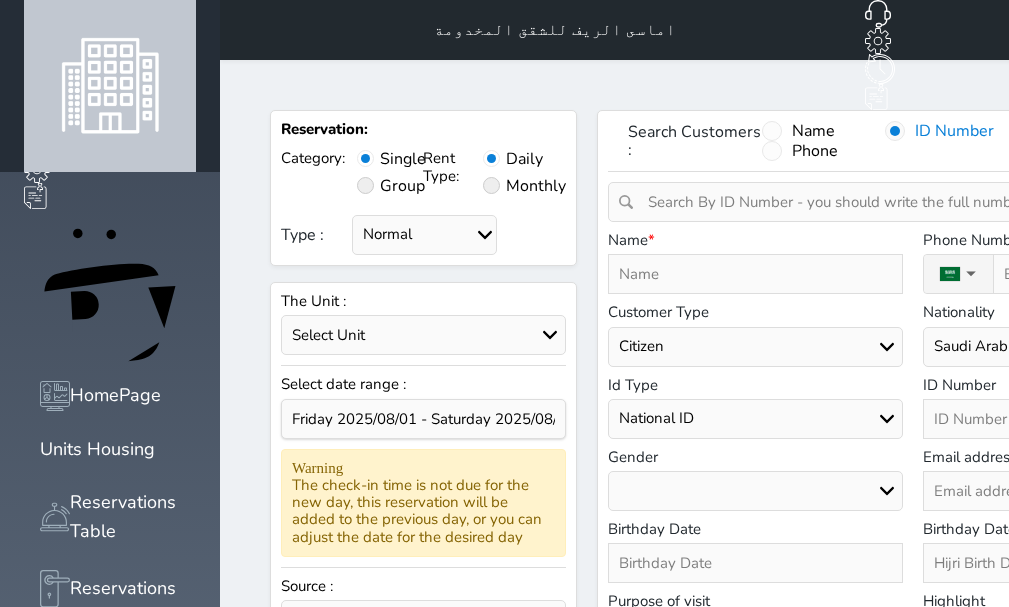click at bounding box center [920, 202] 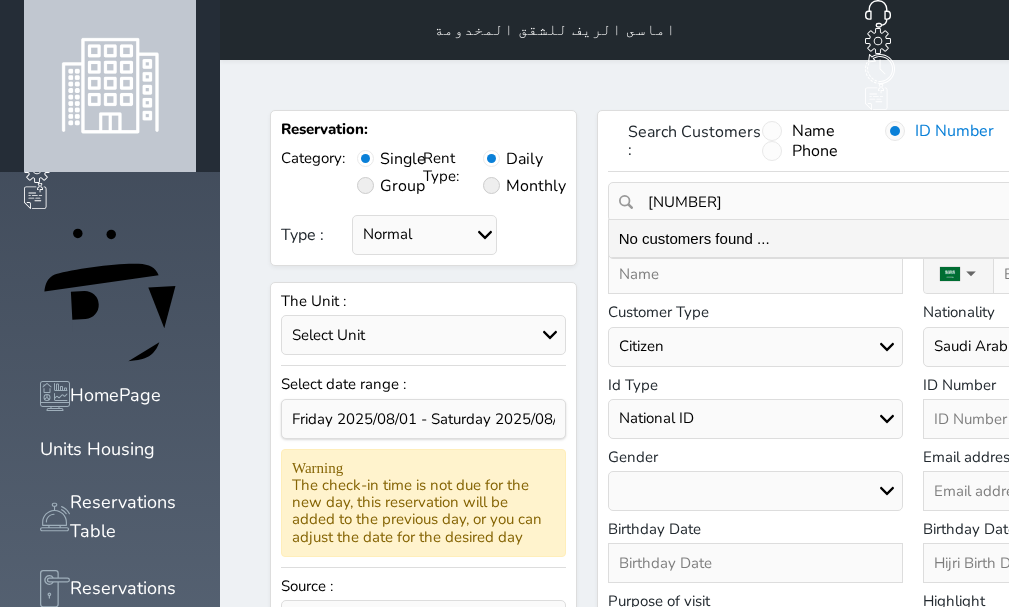 type on "[NUMBER]" 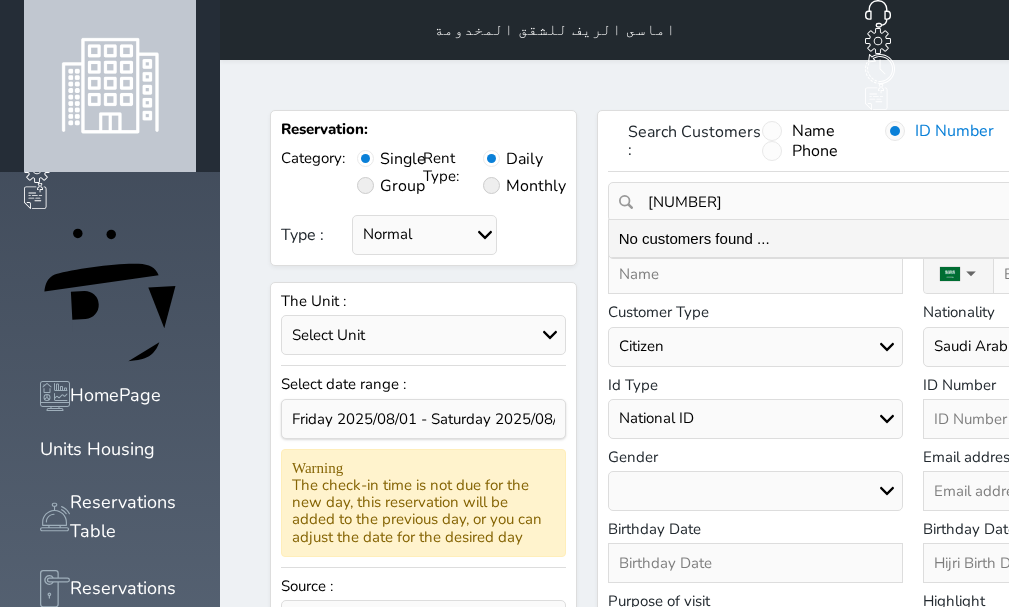 click on "[NUMBER]" at bounding box center [913, 202] 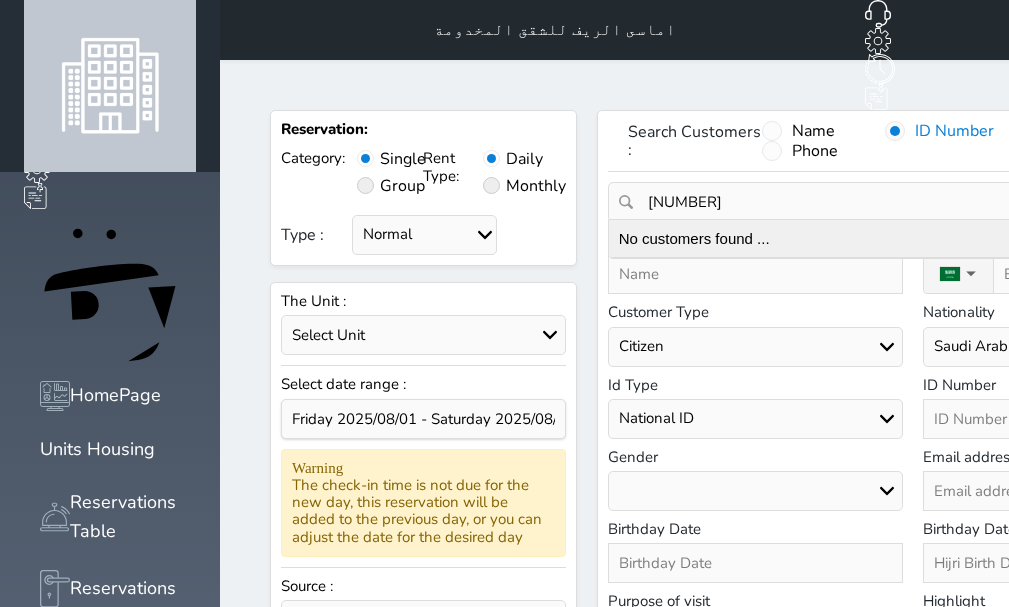 type 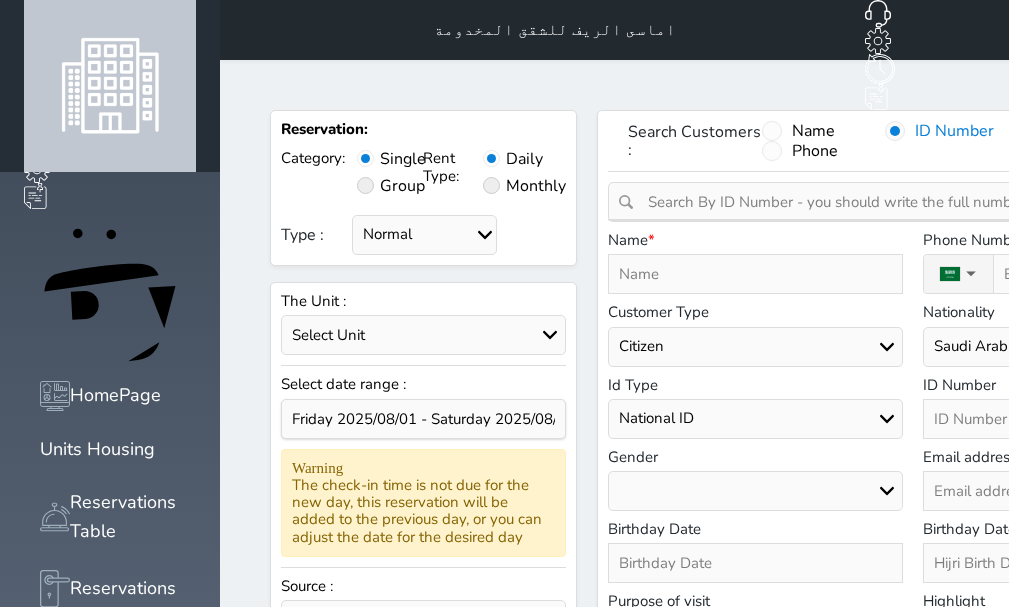click at bounding box center [1071, 419] 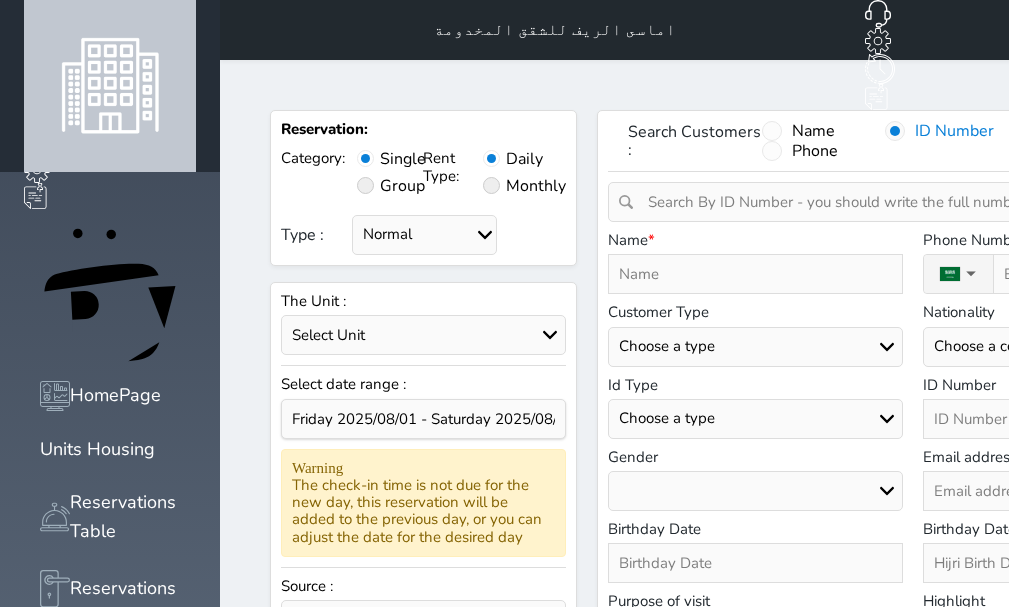 paste on "[NUMBER]" 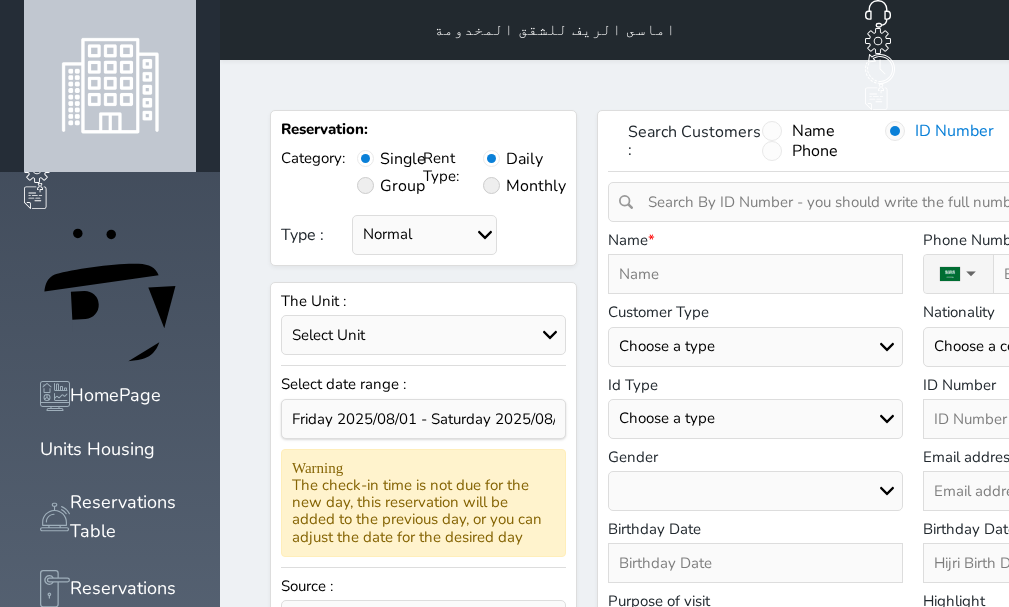 select 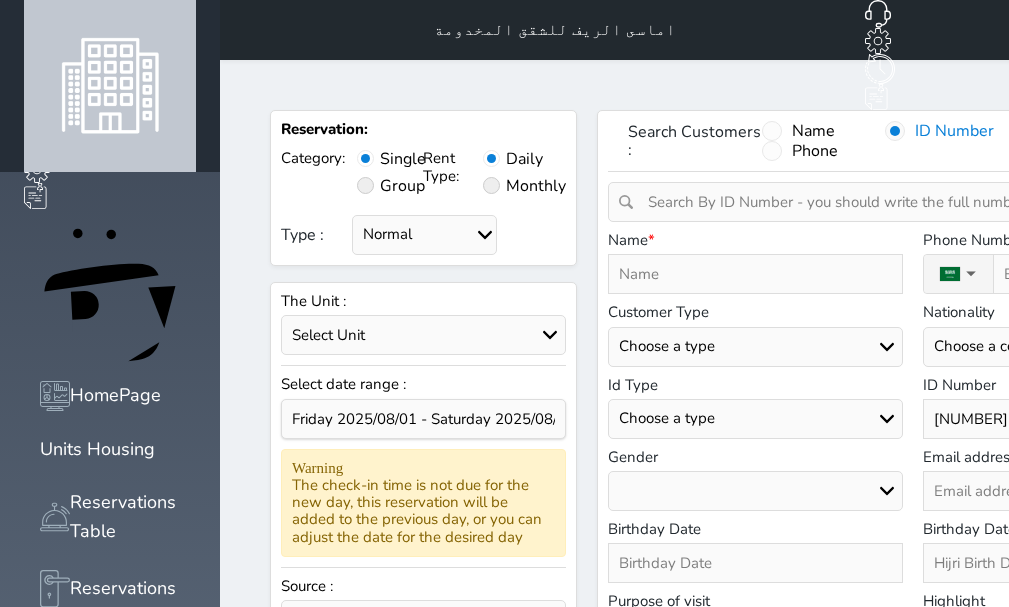 type on "[NUMBER]" 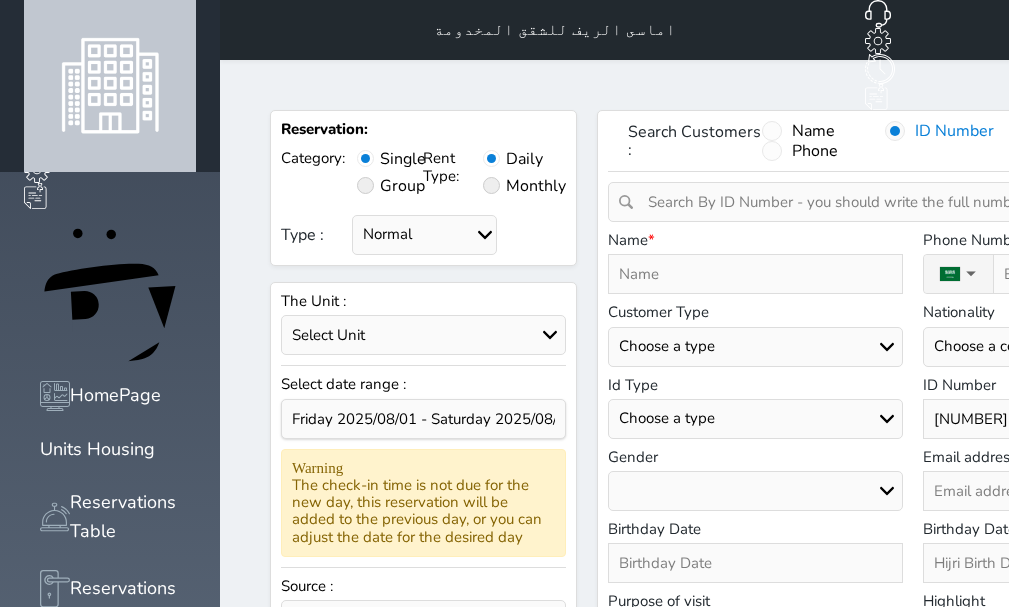 type on "A" 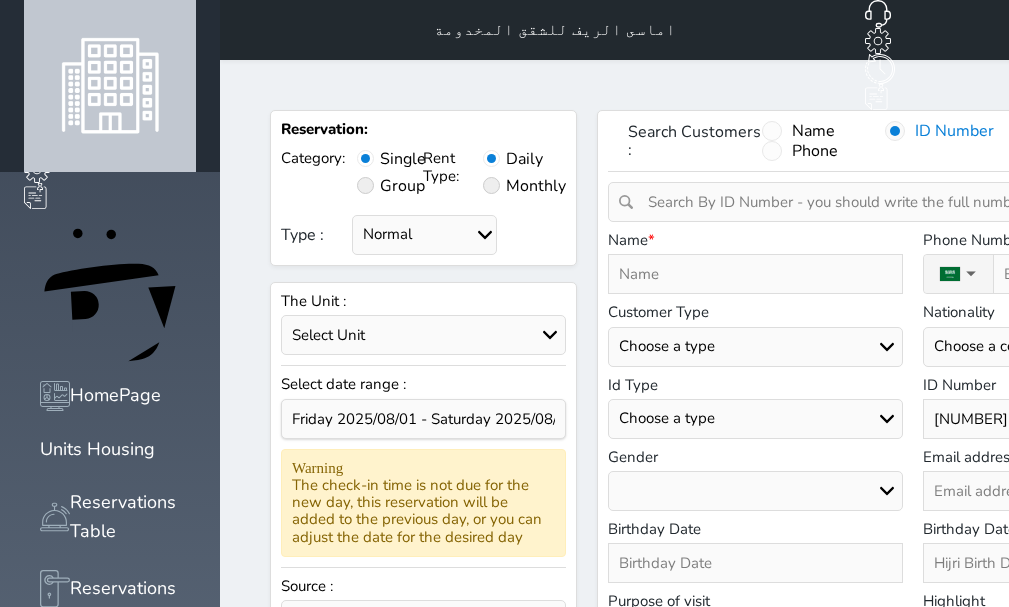 select 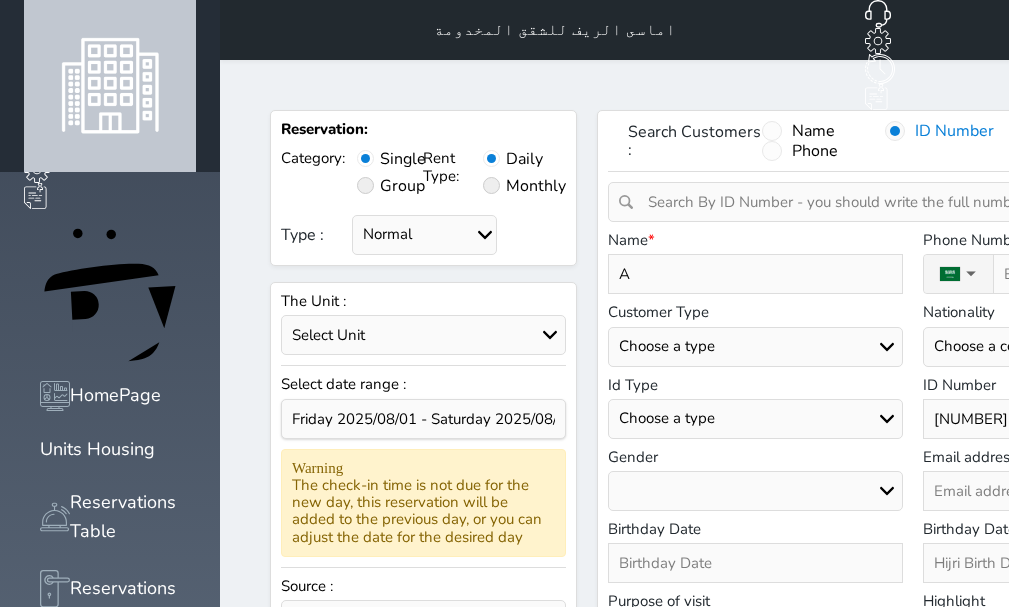 type on "AL" 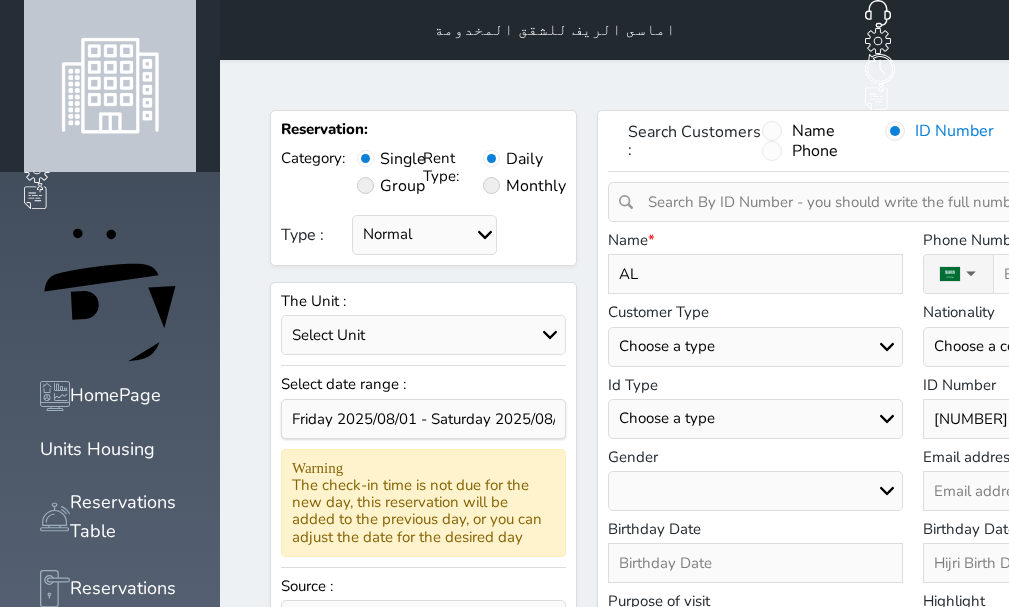 type on "ALO" 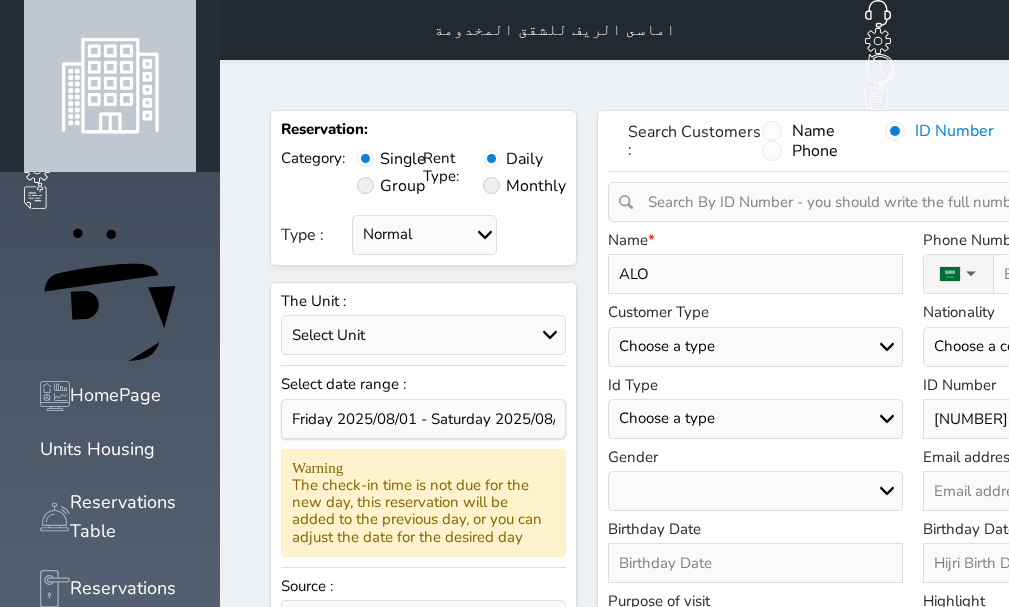 type on "ALOT" 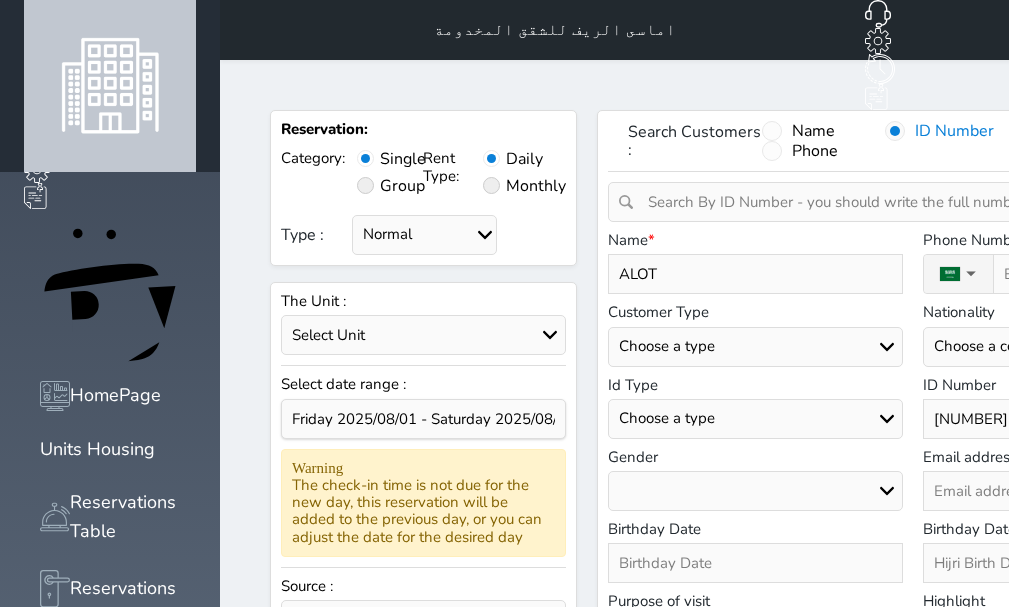 select 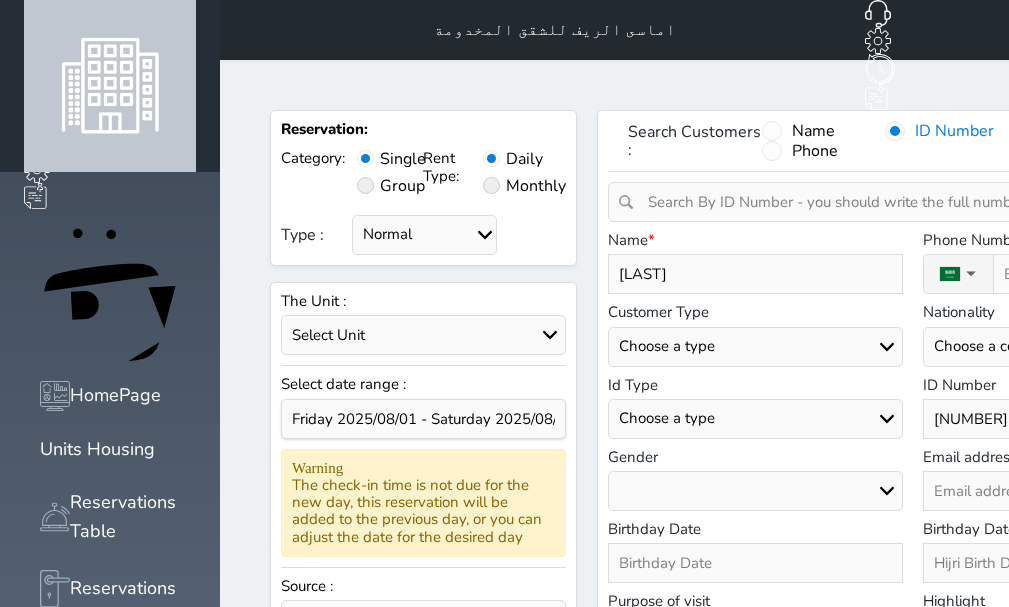 type on "ALOTAI" 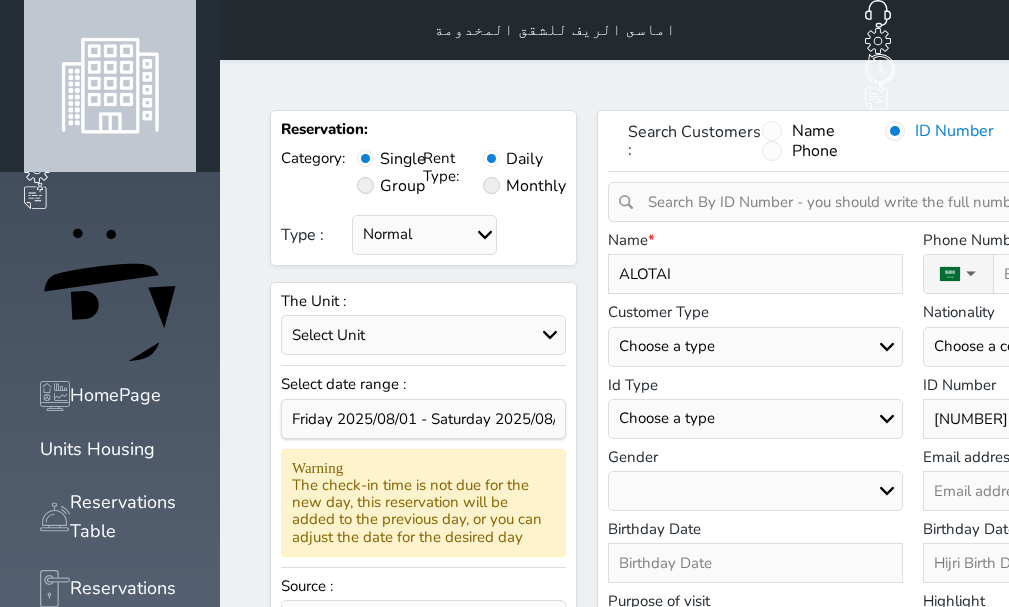 select 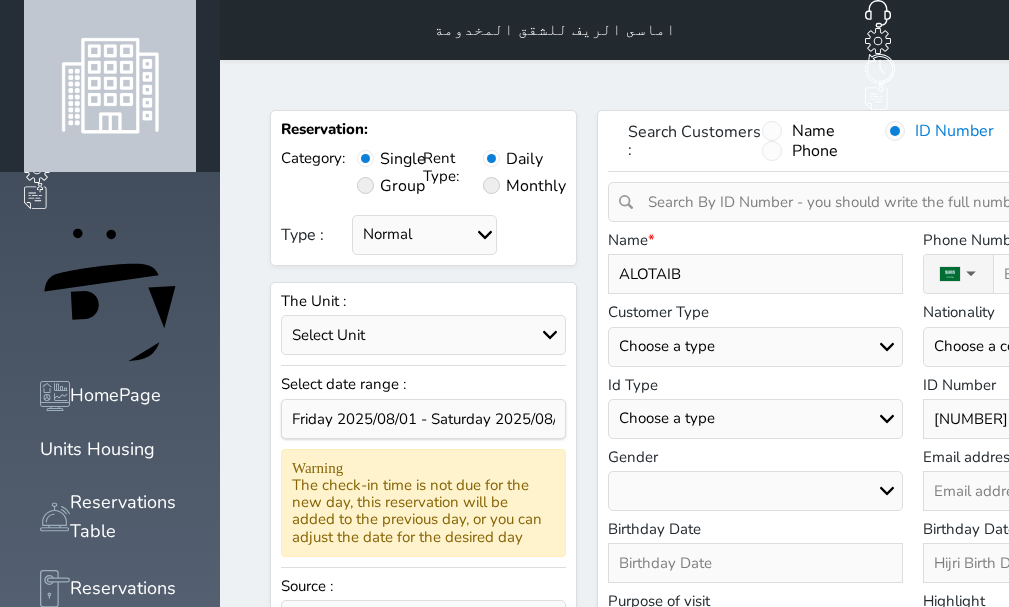type on "[LAST]" 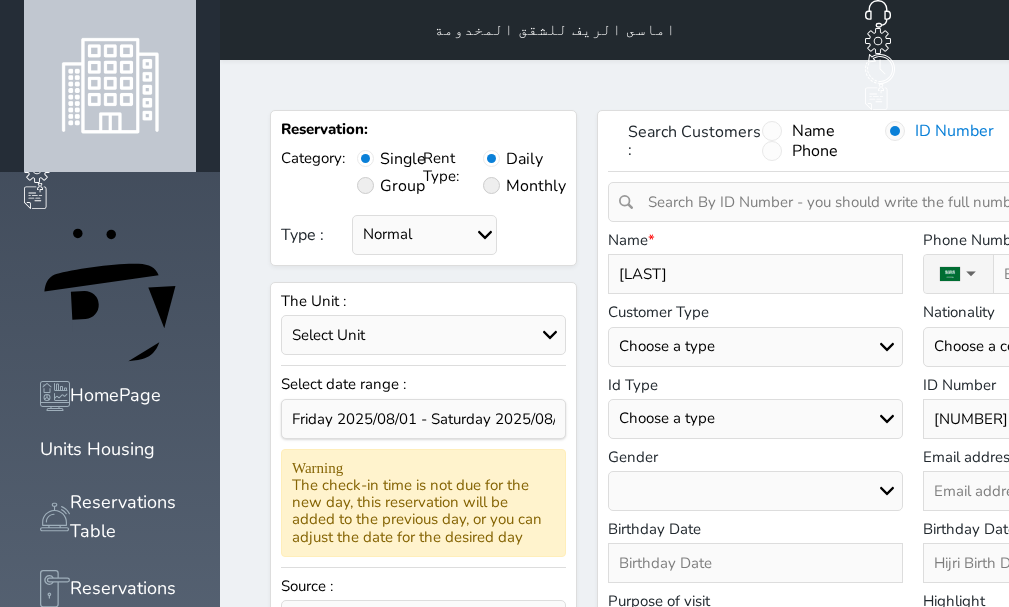 type on "[LAST]" 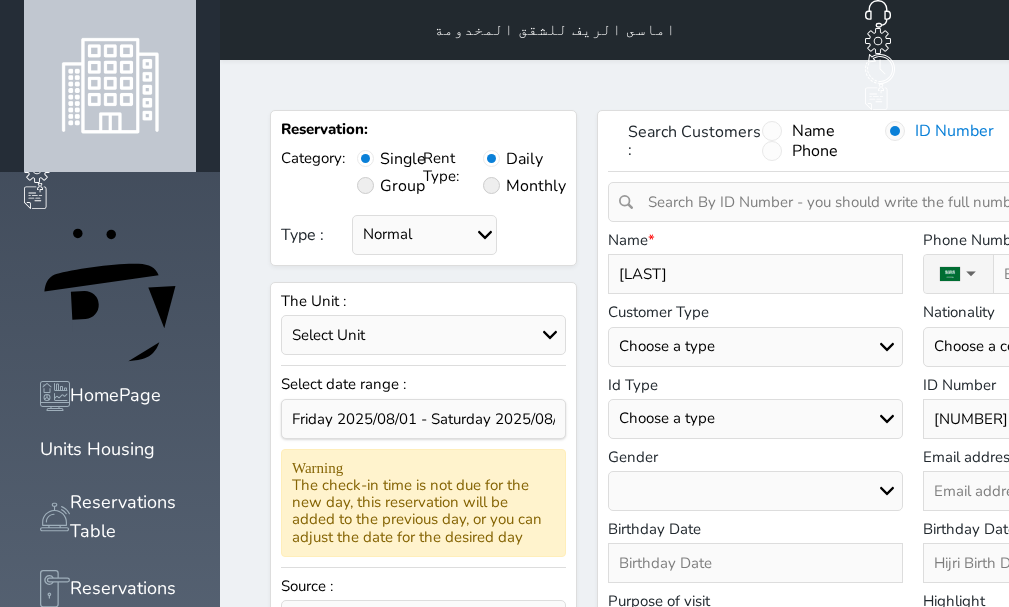 select 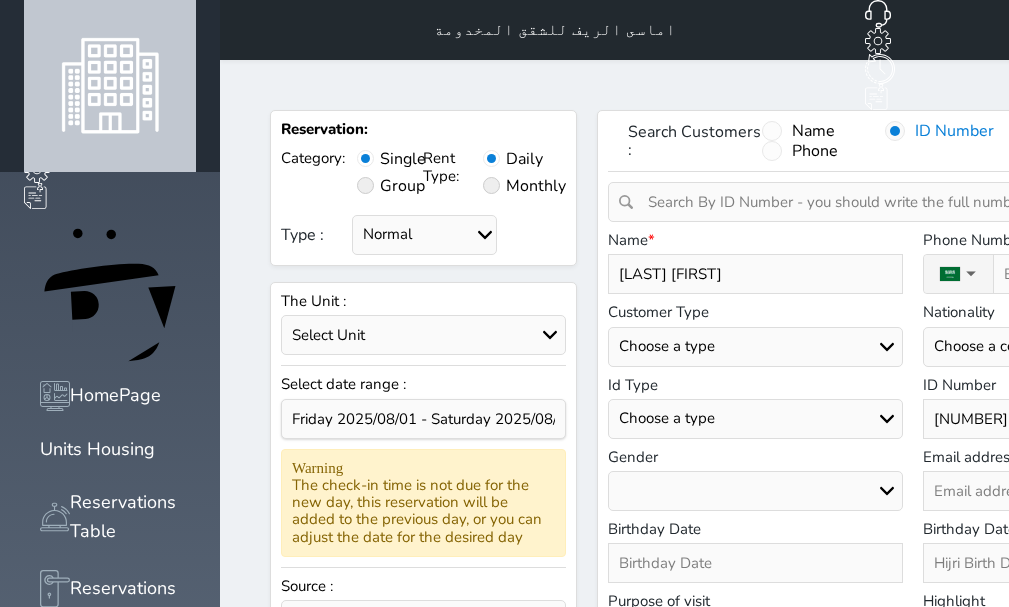 select 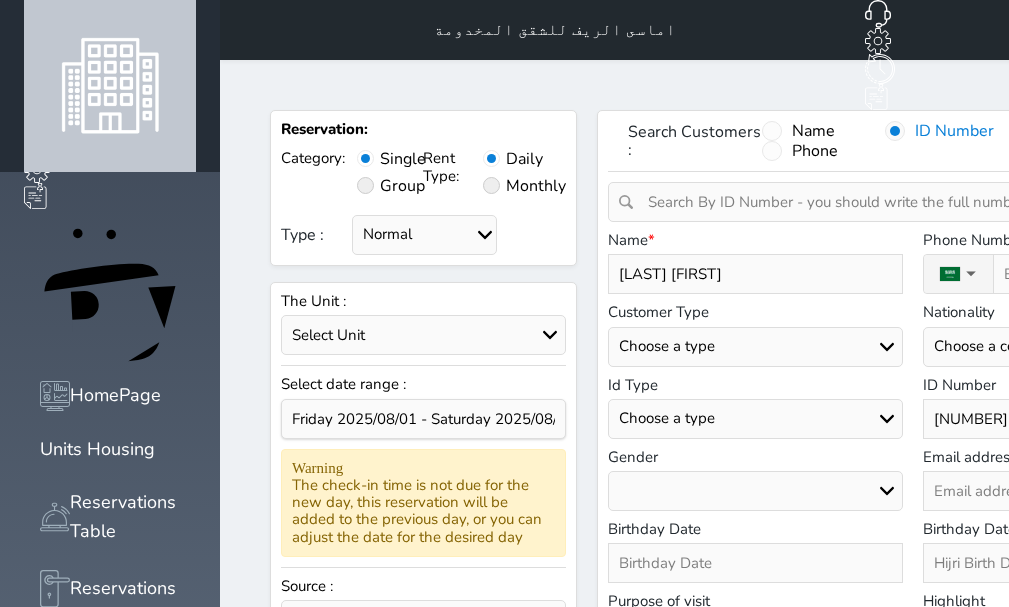 type on "[LAST] [FIRST]" 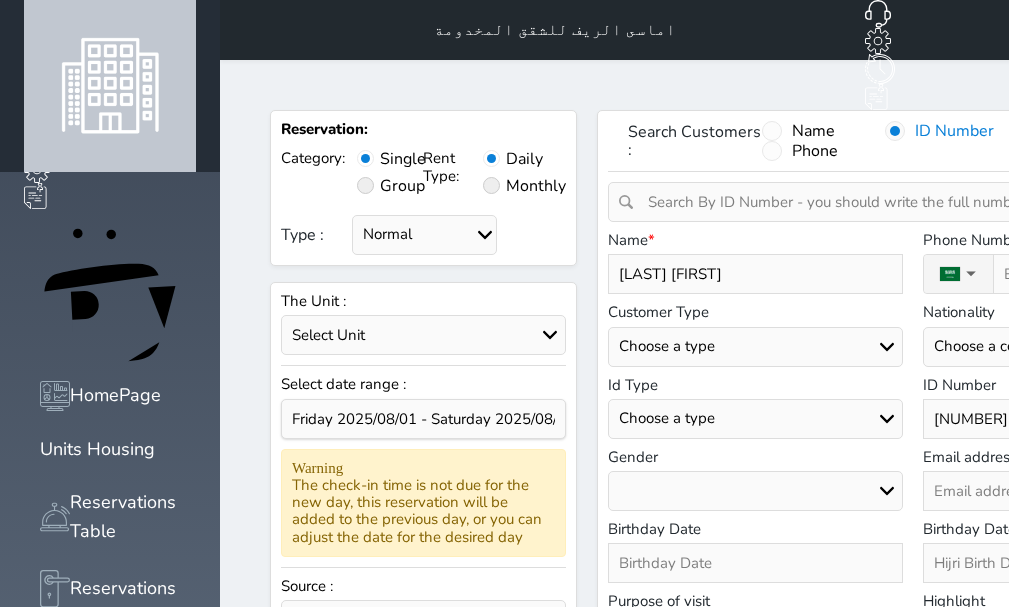 select 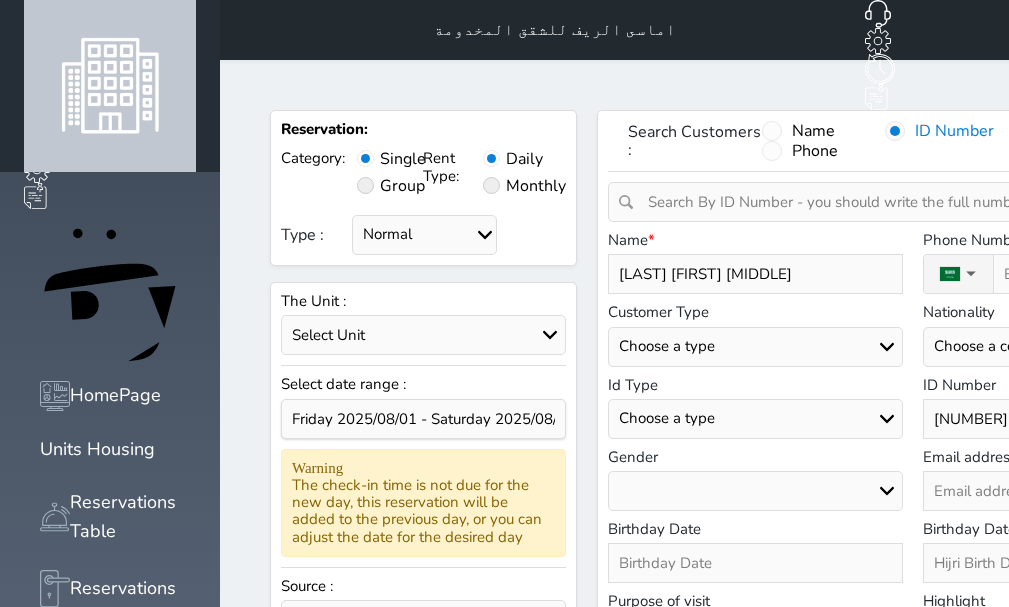 type on "[LAST] [FIRST] [MIDDLE]" 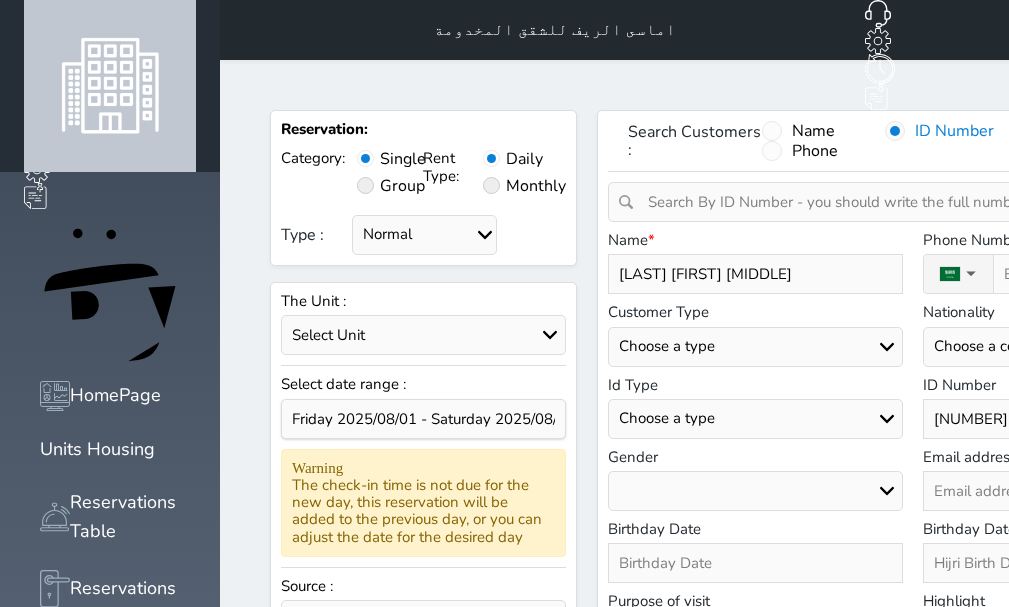 type on "[LAST] [FIRST] [MIDDLE]" 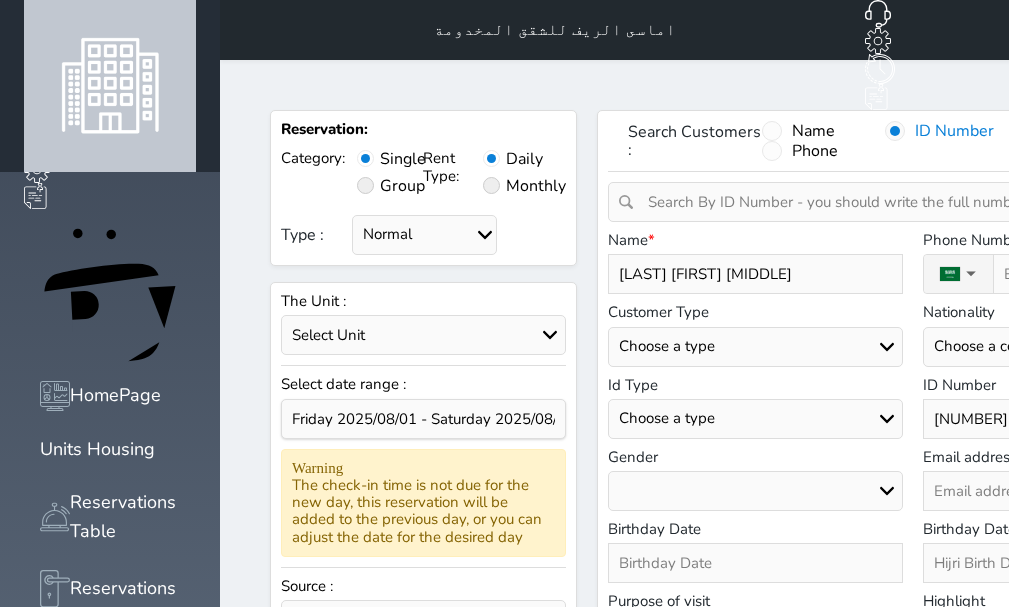 select 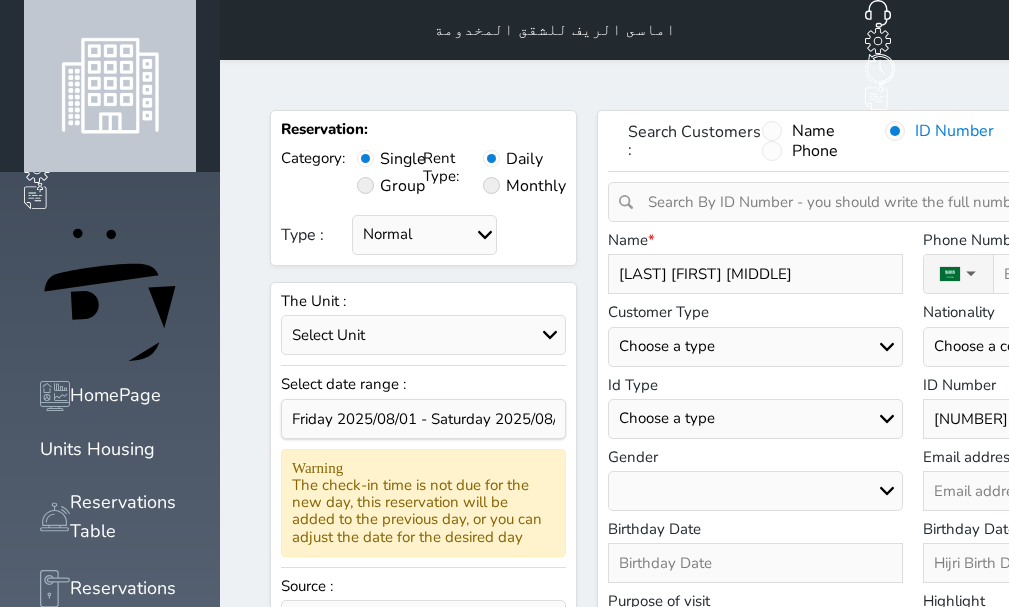 type on "[LAST] [FIRST] [MIDDLE]" 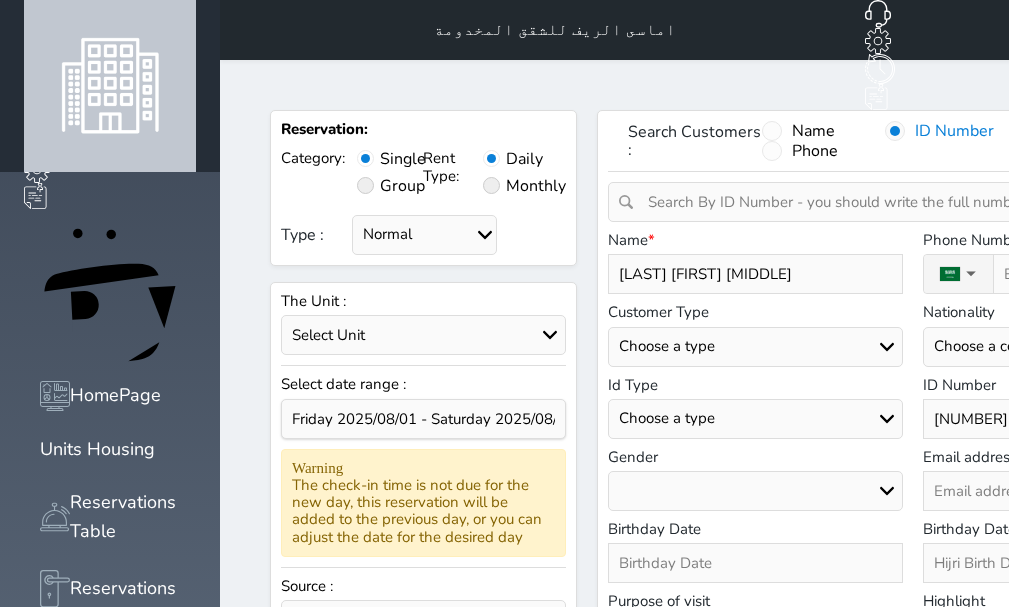 select 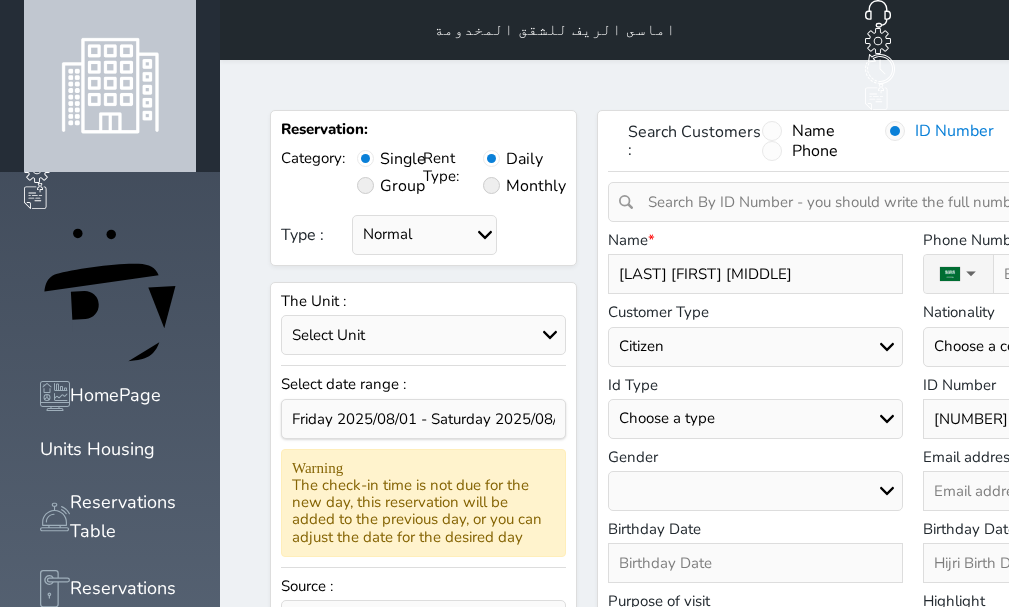 click on "Choose a type   Citizen Gulf Citizen Visitor Resident" at bounding box center (756, 347) 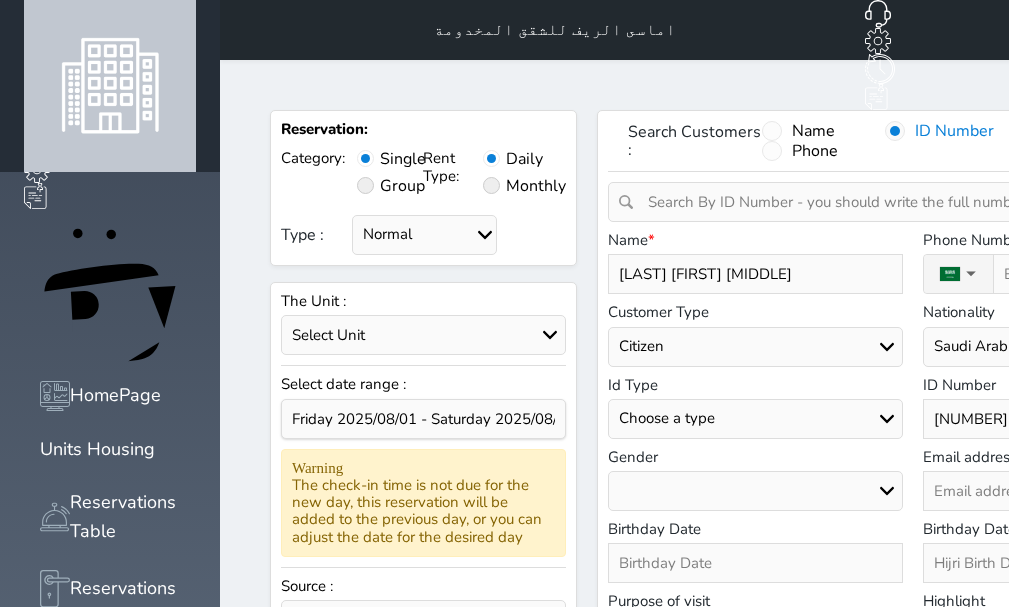 click on "Choose a type   National ID Card family ID Passport" at bounding box center (756, 419) 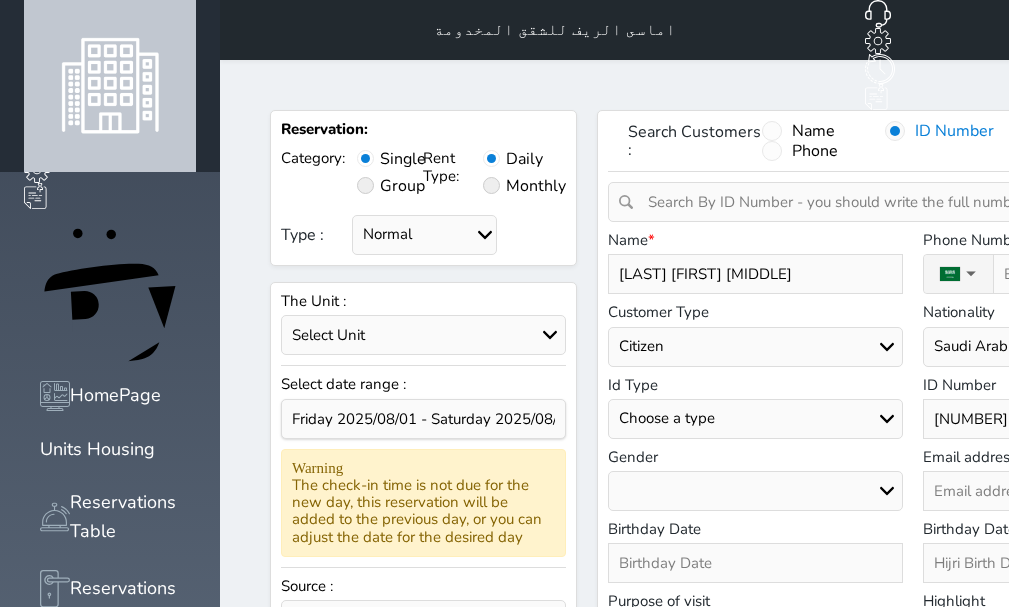 select on "1" 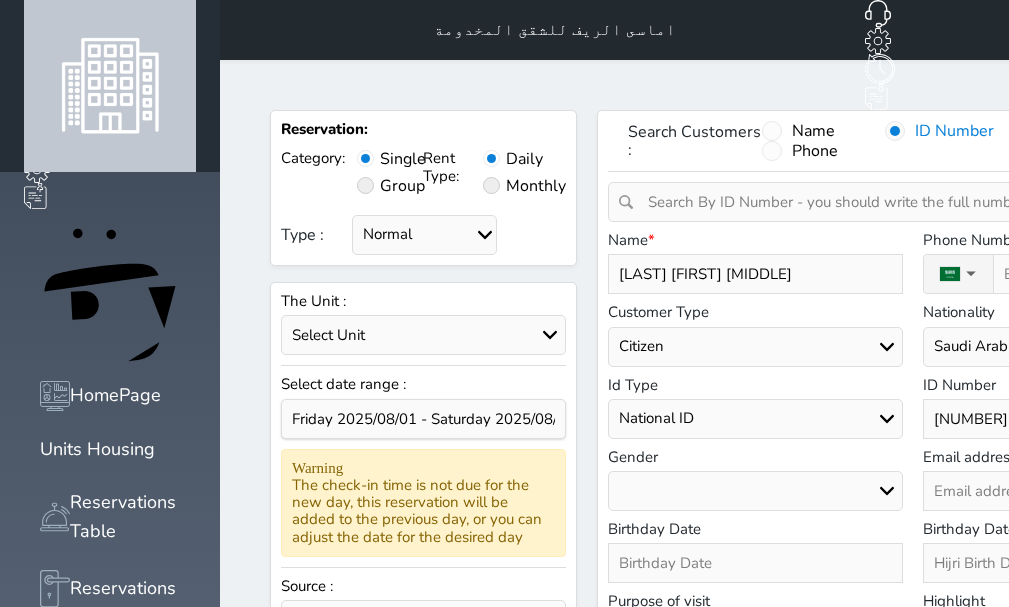 click on "Choose a type   National ID Card family ID Passport" at bounding box center (756, 419) 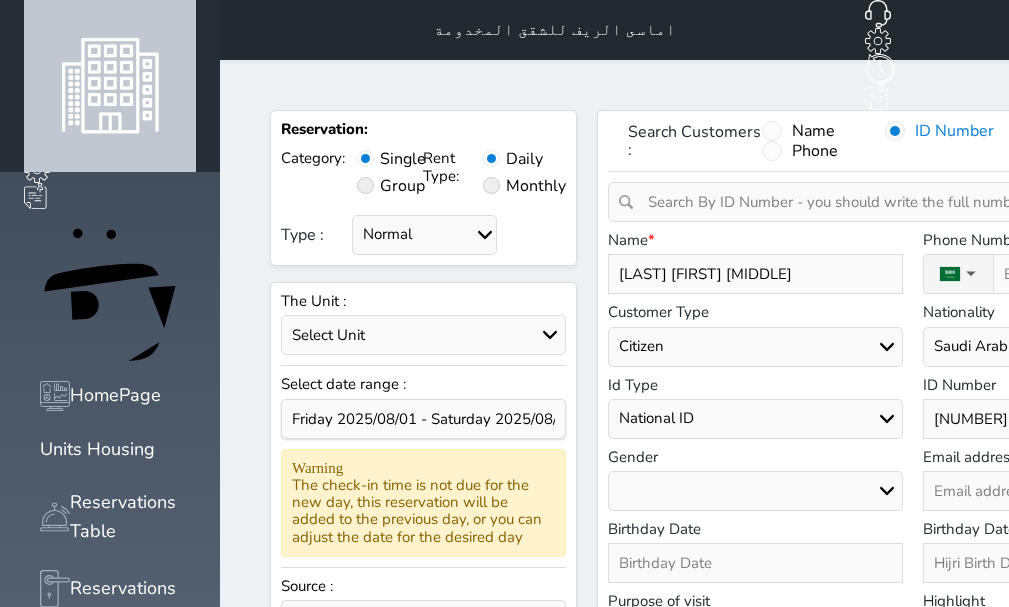 click on "Male   Female" at bounding box center [756, 491] 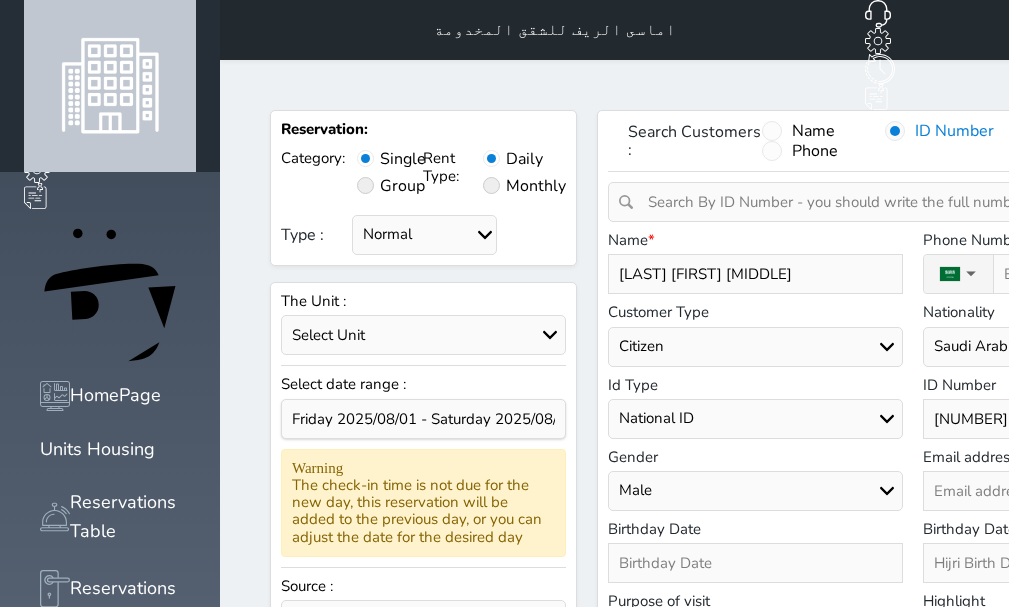 click on "Male   Female" at bounding box center [756, 491] 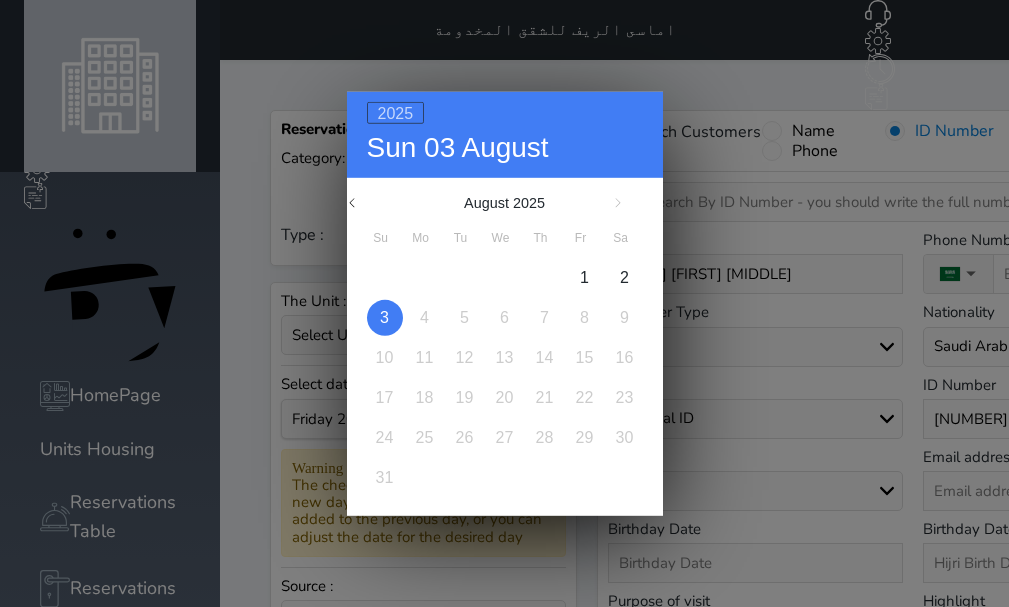 click on "2025" at bounding box center (396, 112) 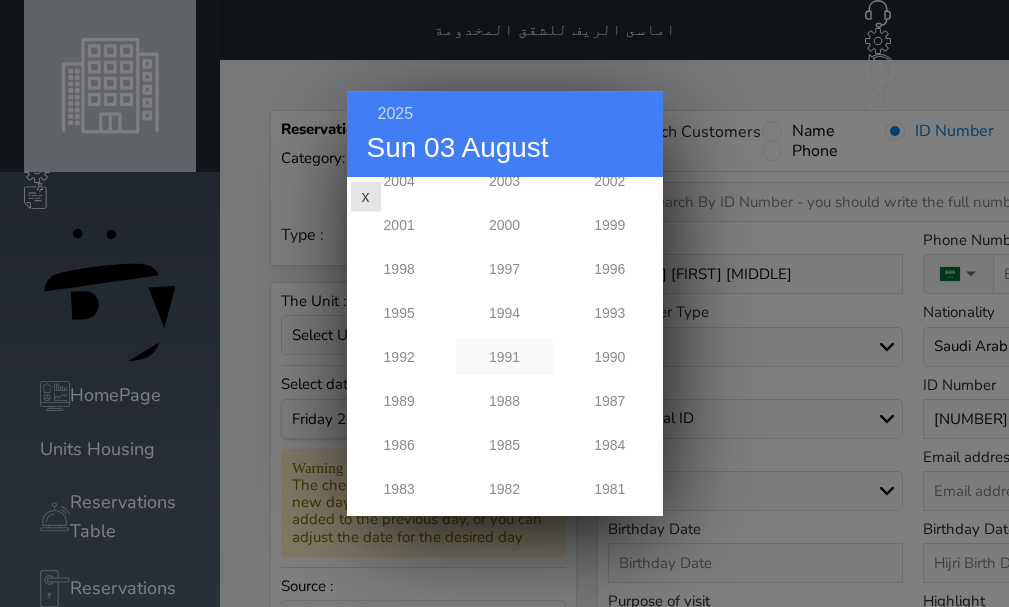 scroll, scrollTop: 400, scrollLeft: 0, axis: vertical 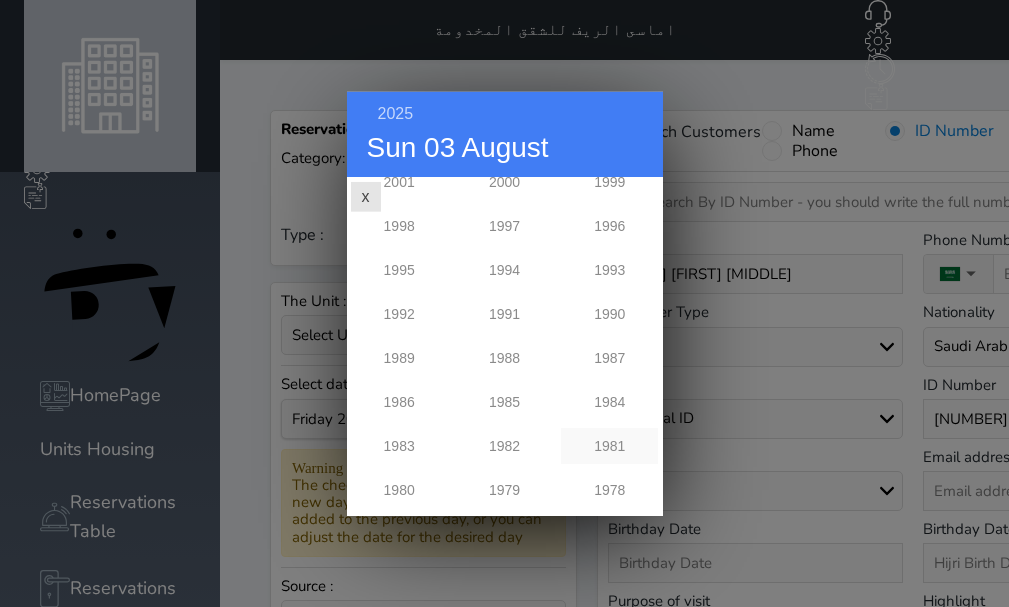 click on "1981" at bounding box center (609, 445) 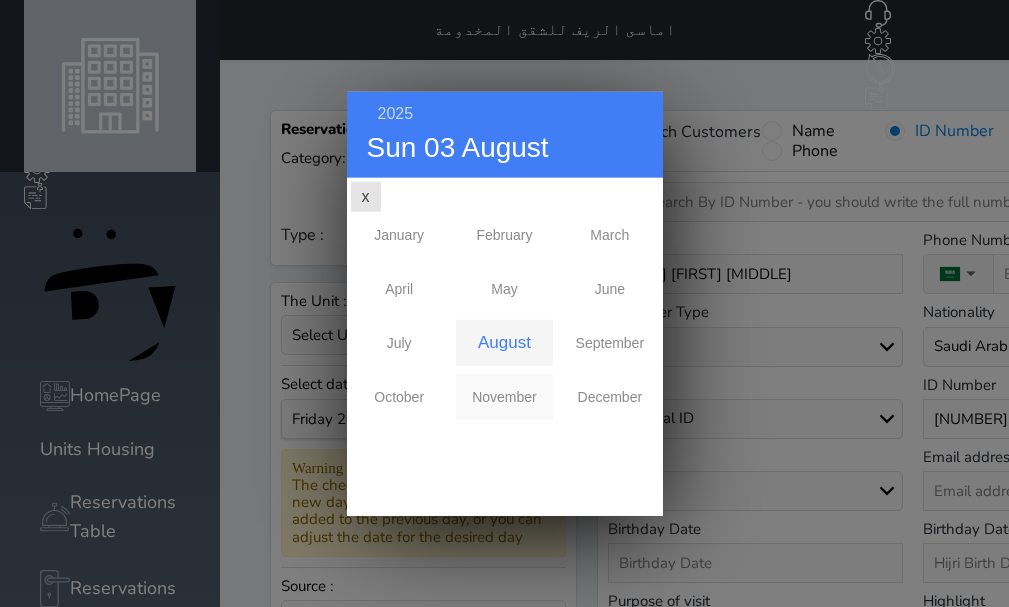 scroll, scrollTop: 0, scrollLeft: 0, axis: both 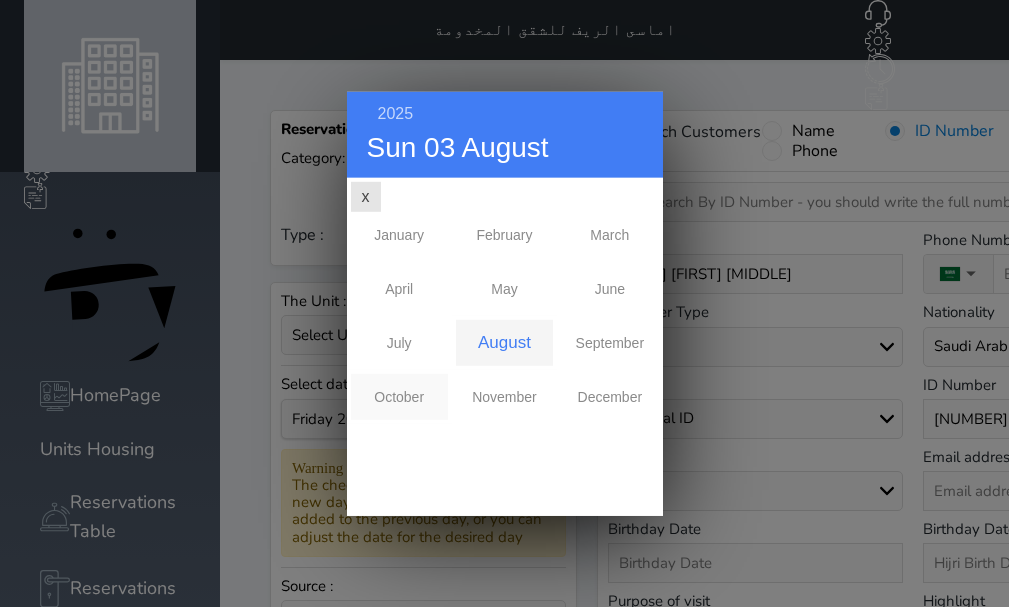 click on "October" at bounding box center [399, 396] 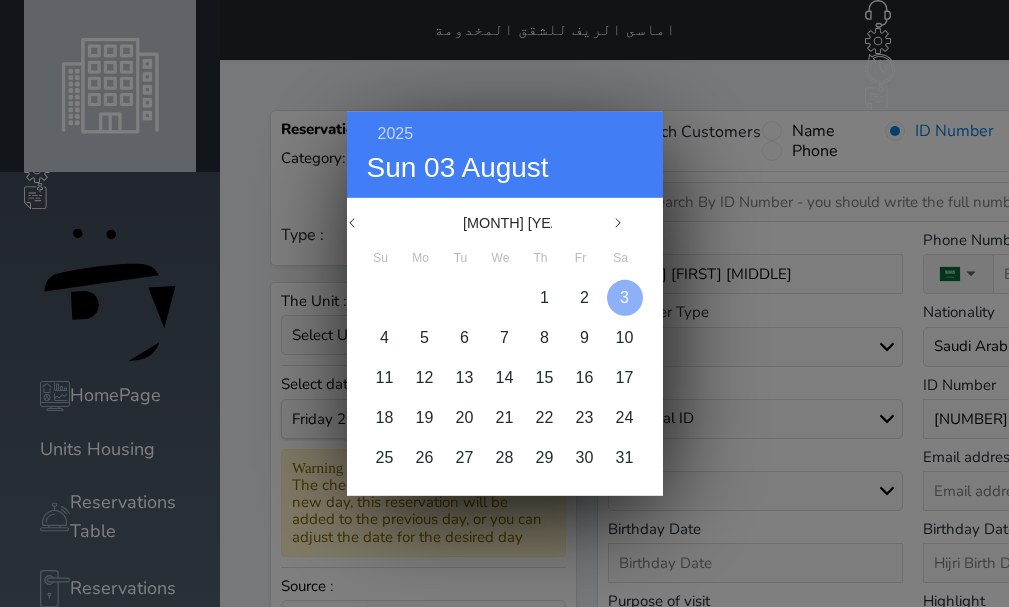 click at bounding box center (625, 297) 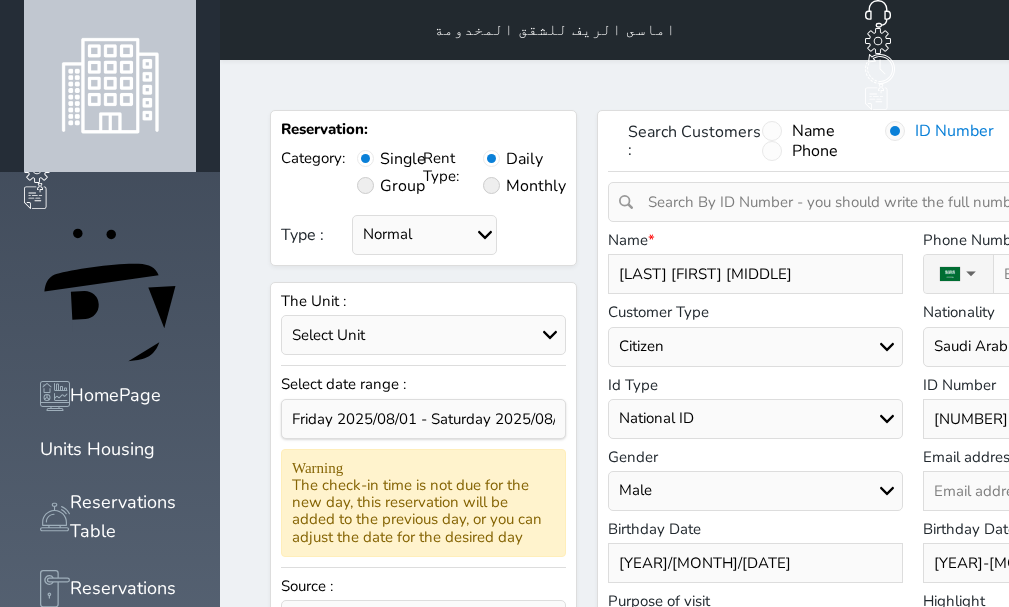 click on "Select Unit
#[NUMBER] - 2Rooms one hall
#[NUMBER] - 2 ROOMS ONE HALL
#[NUMBER] - 2 ROOMS ONE HALL
#[NUMBER] - 2Rooms one hall
#[NUMBER] - 2Rooms one hall
#[NUMBER] - 2Rooms one hall
#[NUMBER] - 2Rooms one hall
#[NUMBER] - 2Rooms one hall
#[NUMBER] - 2Rooms one hall
#[NUMBER] - 2Rooms one hall
#[NUMBER] - 2Rooms one hall
#[NUMBER] - 2Rooms one hall
#[NUMBER] - 2Rooms one hall
#[NUMBER] - 2Rooms one hall" at bounding box center (423, 335) 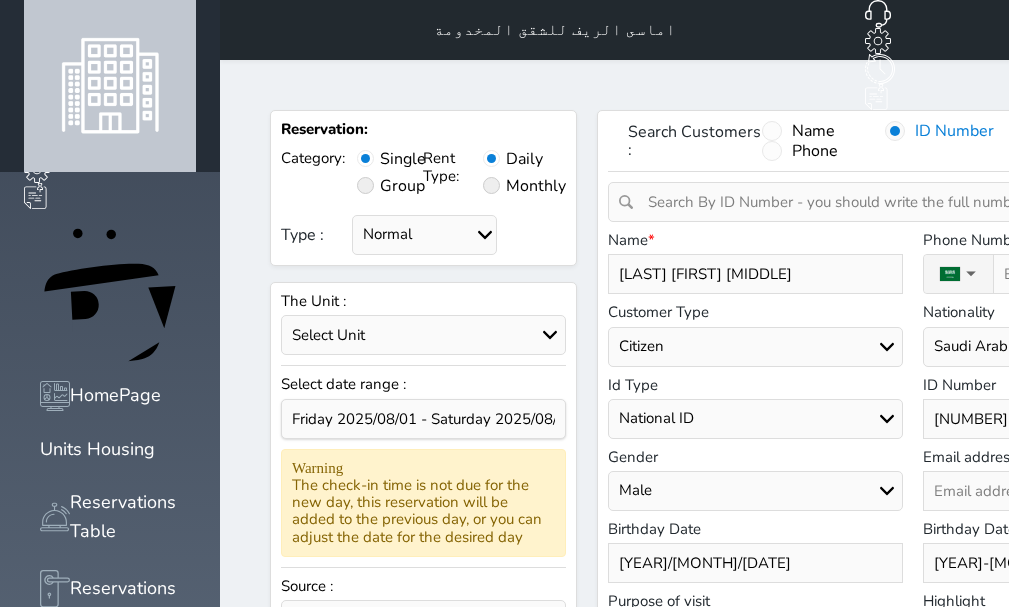 select on "[NUMBER]" 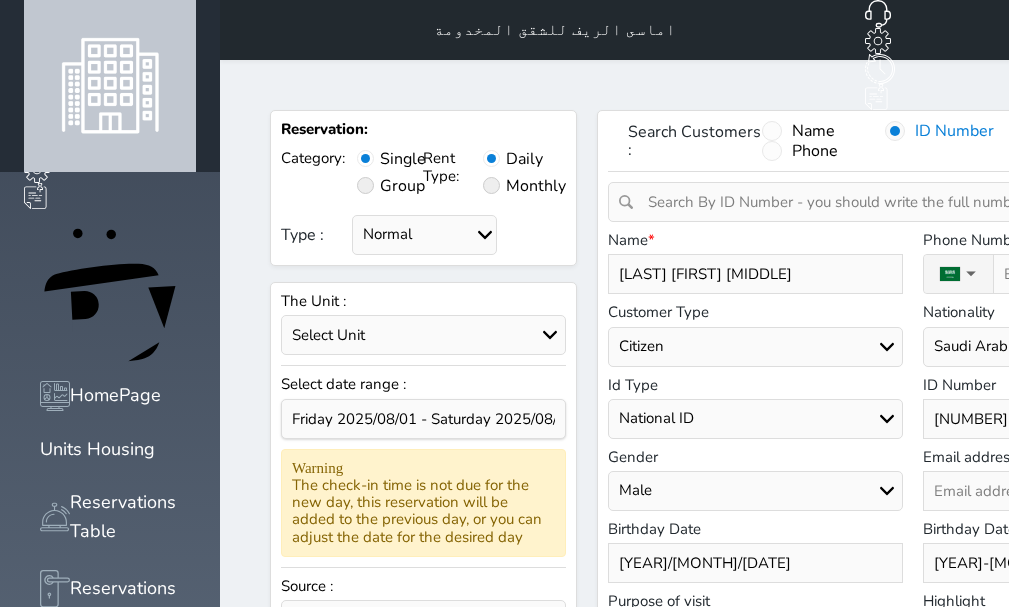 click on "Select Unit
#[NUMBER] - 2Rooms one hall
#[NUMBER] - 2 ROOMS ONE HALL
#[NUMBER] - 2 ROOMS ONE HALL
#[NUMBER] - 2Rooms one hall
#[NUMBER] - 2Rooms one hall
#[NUMBER] - 2Rooms one hall
#[NUMBER] - 2Rooms one hall
#[NUMBER] - 2Rooms one hall
#[NUMBER] - 2Rooms one hall
#[NUMBER] - 2Rooms one hall
#[NUMBER] - 2Rooms one hall
#[NUMBER] - 2Rooms one hall
#[NUMBER] - 2Rooms one hall
#[NUMBER] - 2Rooms one hall" at bounding box center [423, 335] 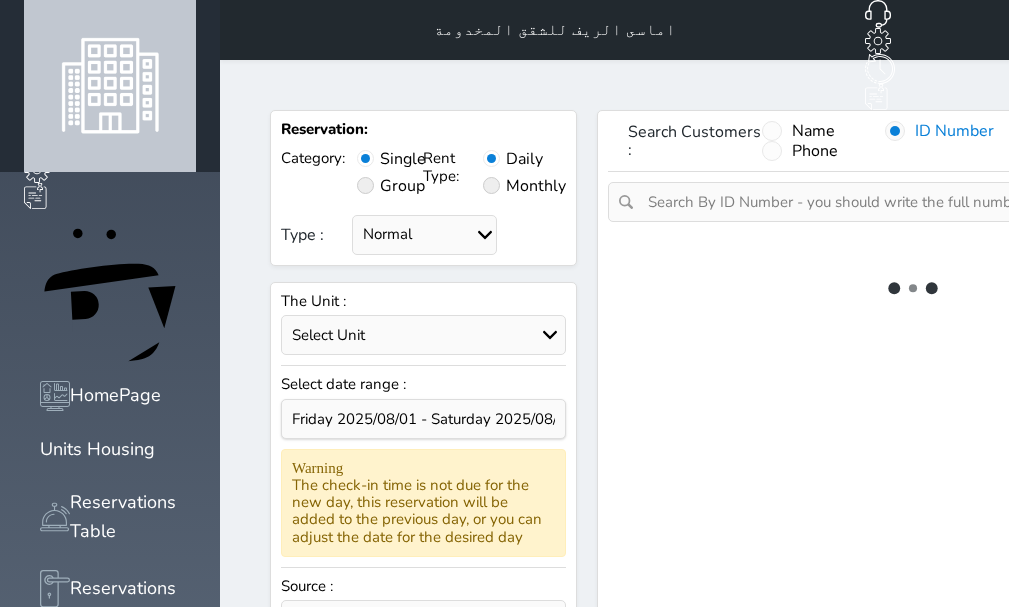 select on "1" 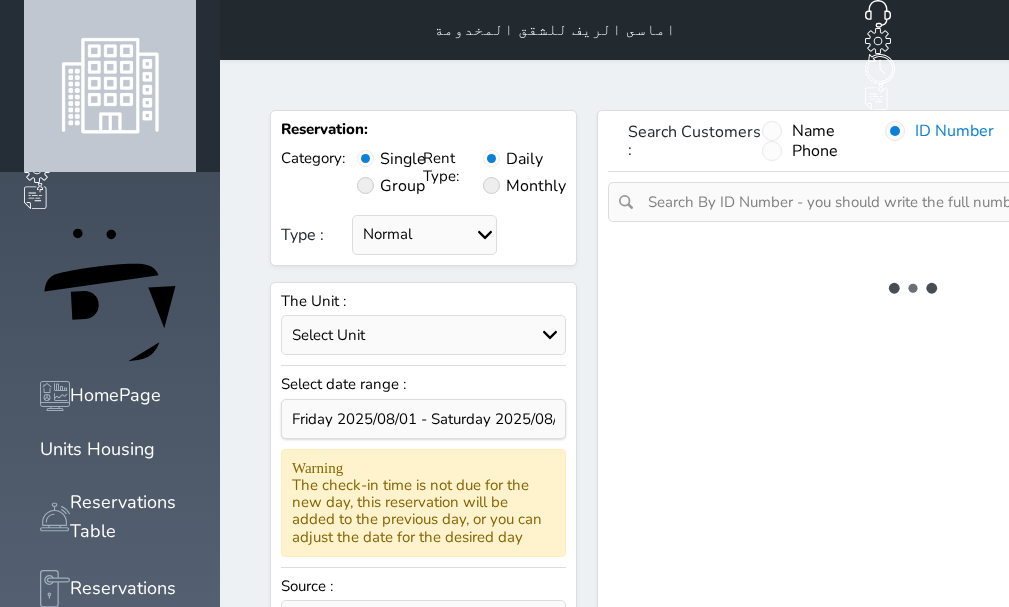 select on "113" 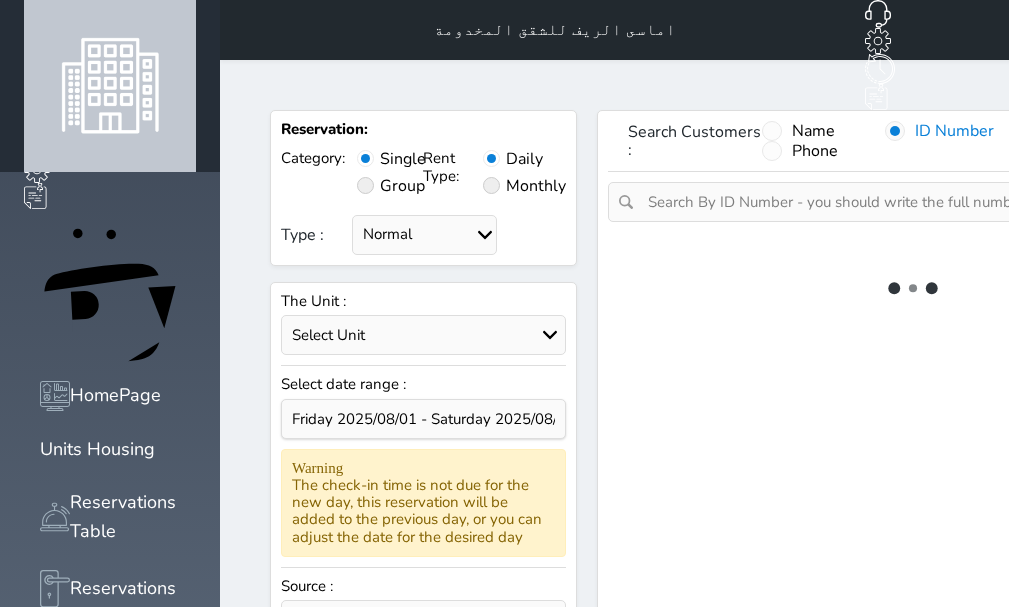 select on "1" 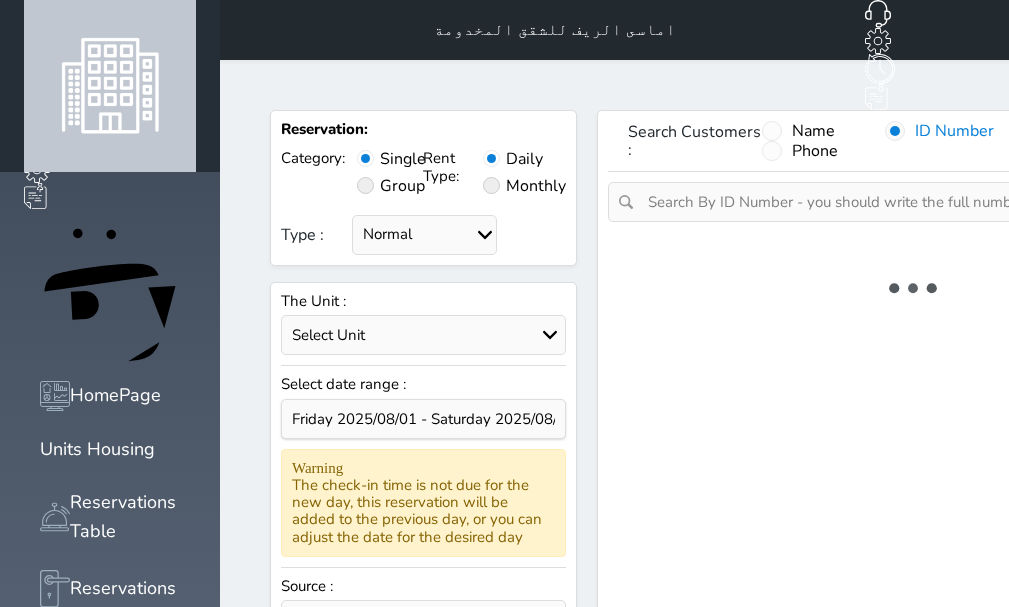 select on "7" 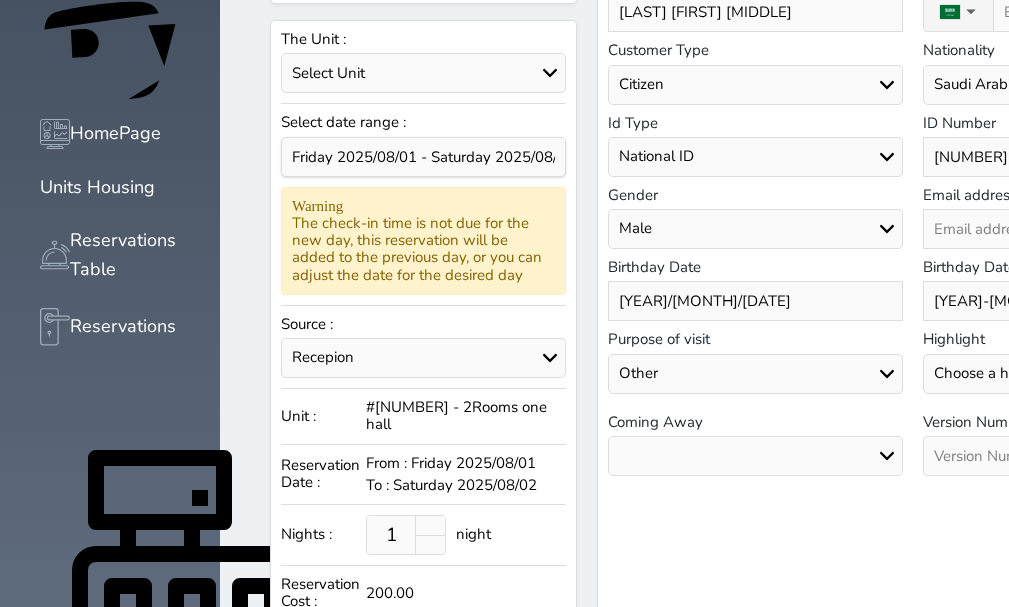 scroll, scrollTop: 300, scrollLeft: 0, axis: vertical 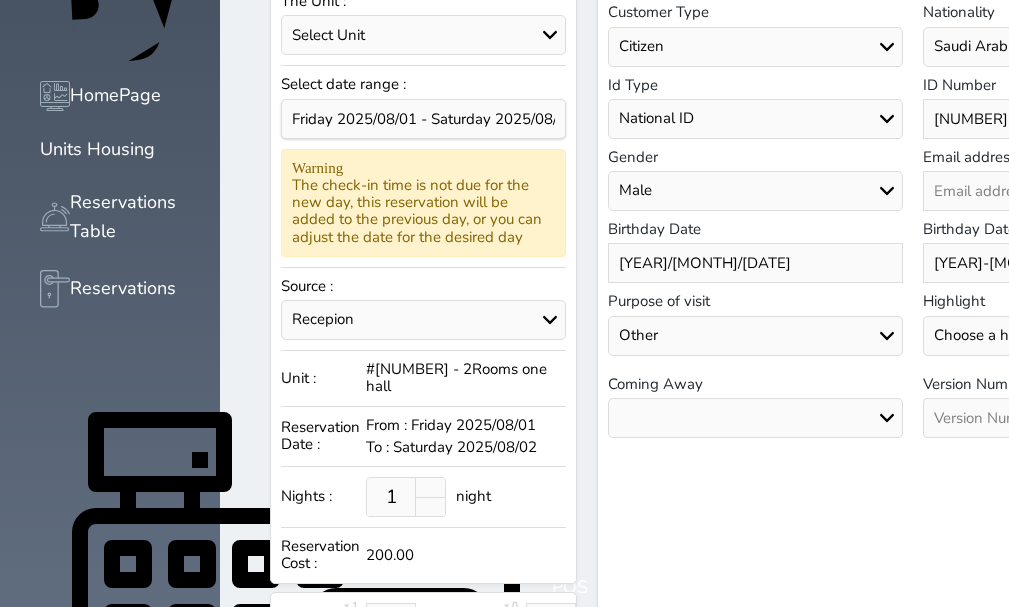 click at bounding box center (1071, 418) 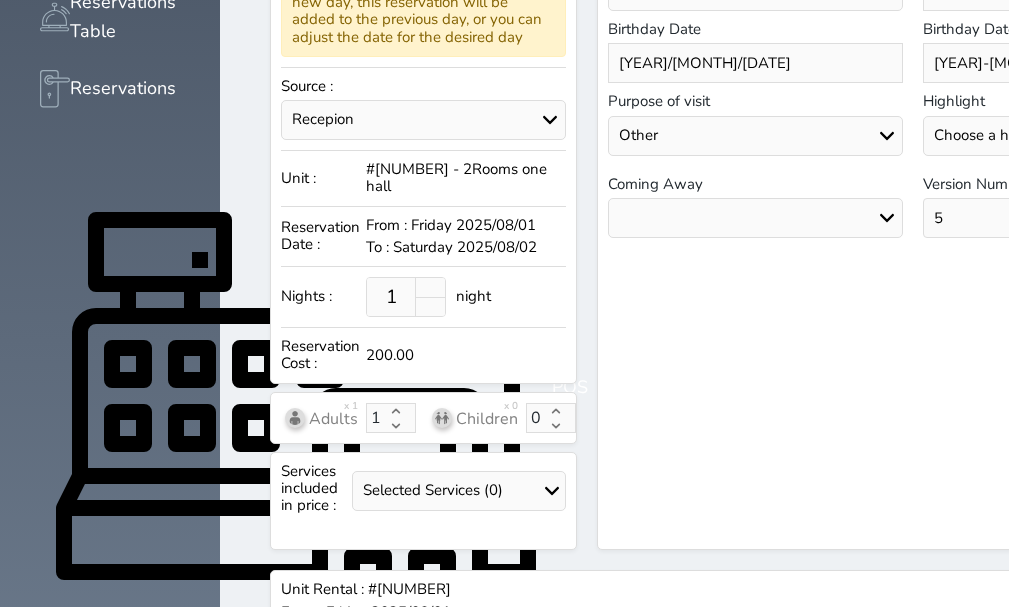 scroll, scrollTop: 600, scrollLeft: 0, axis: vertical 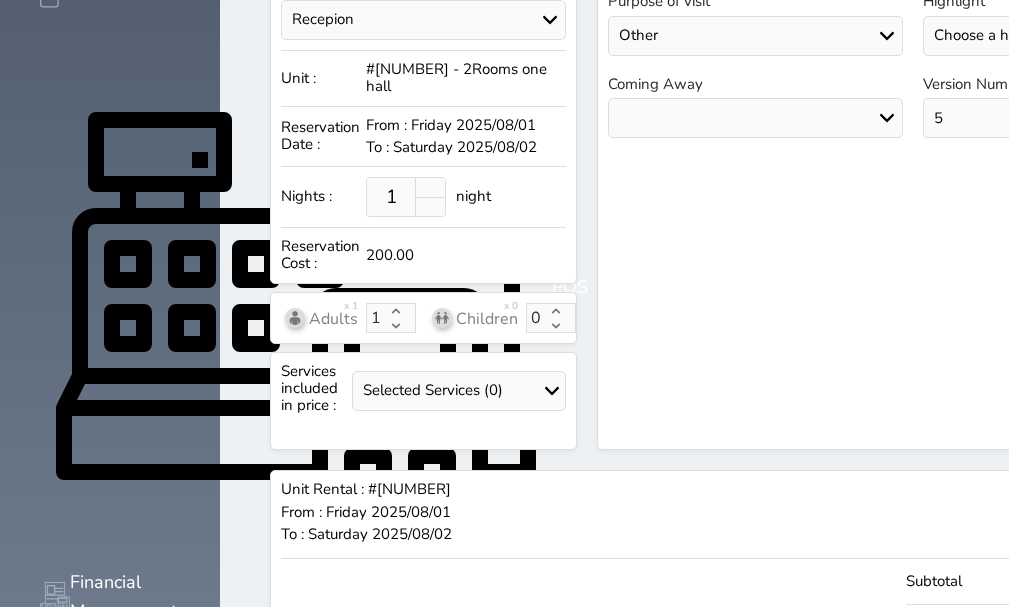 type on "5" 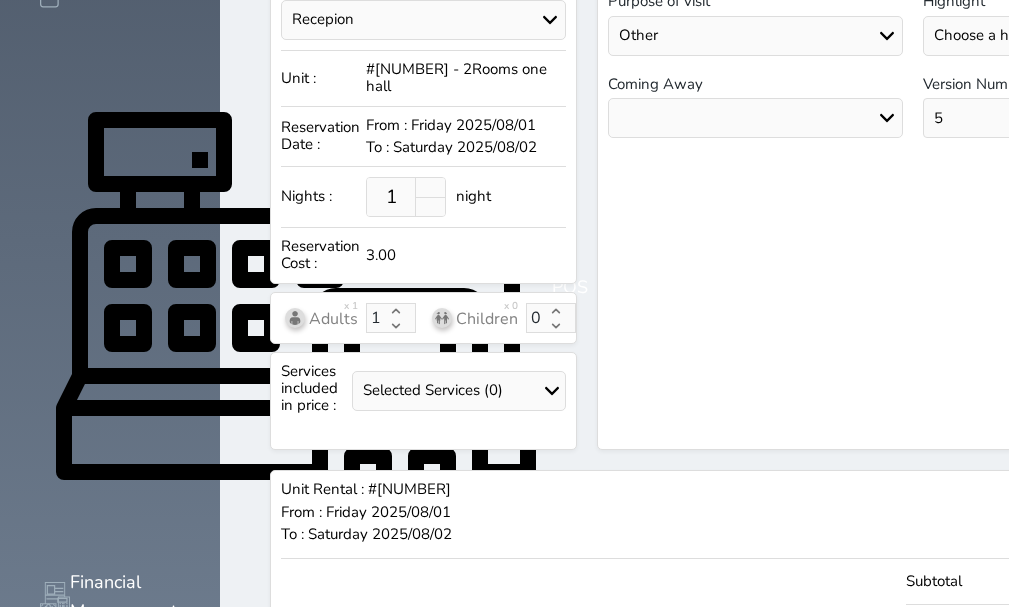 type 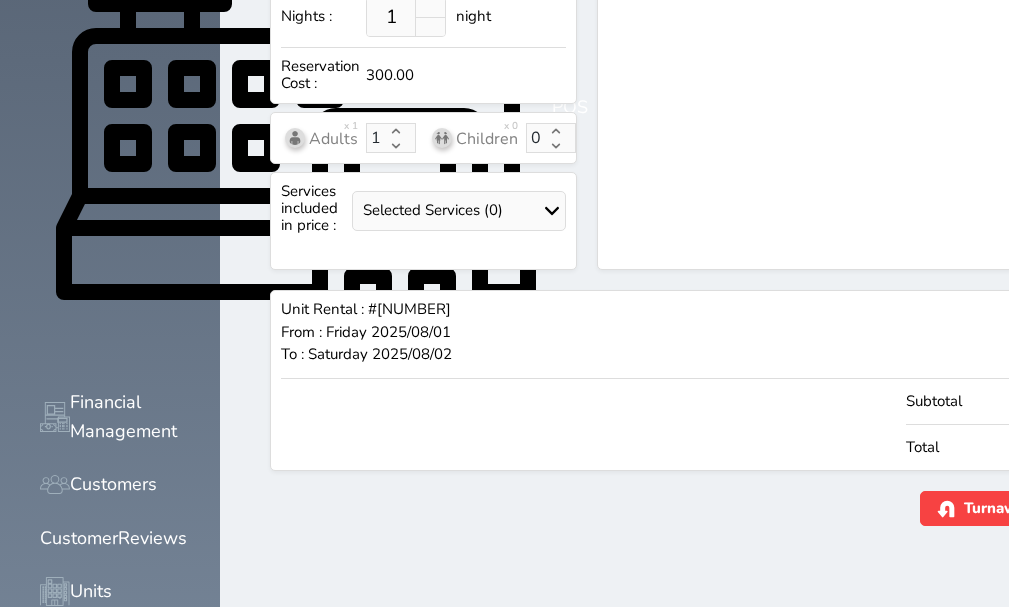 scroll, scrollTop: 800, scrollLeft: 0, axis: vertical 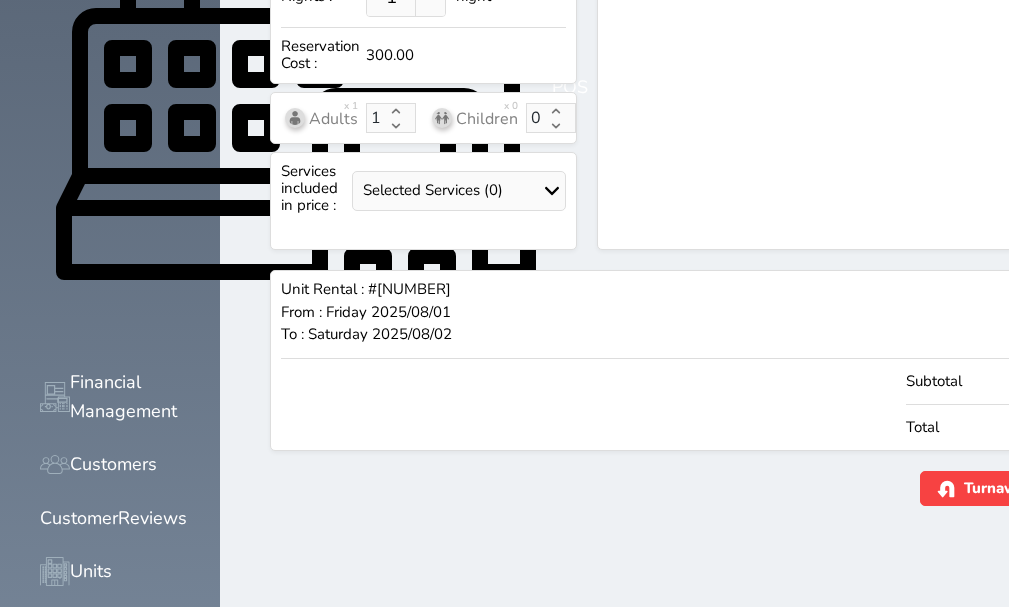 click on "Reserve" at bounding box center (1142, 488) 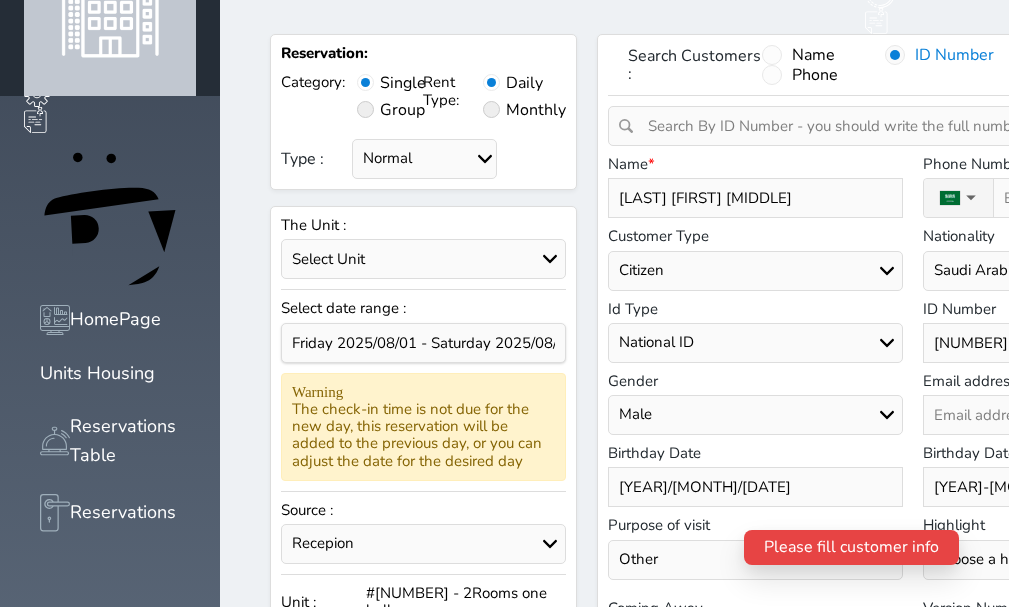 scroll, scrollTop: 0, scrollLeft: 0, axis: both 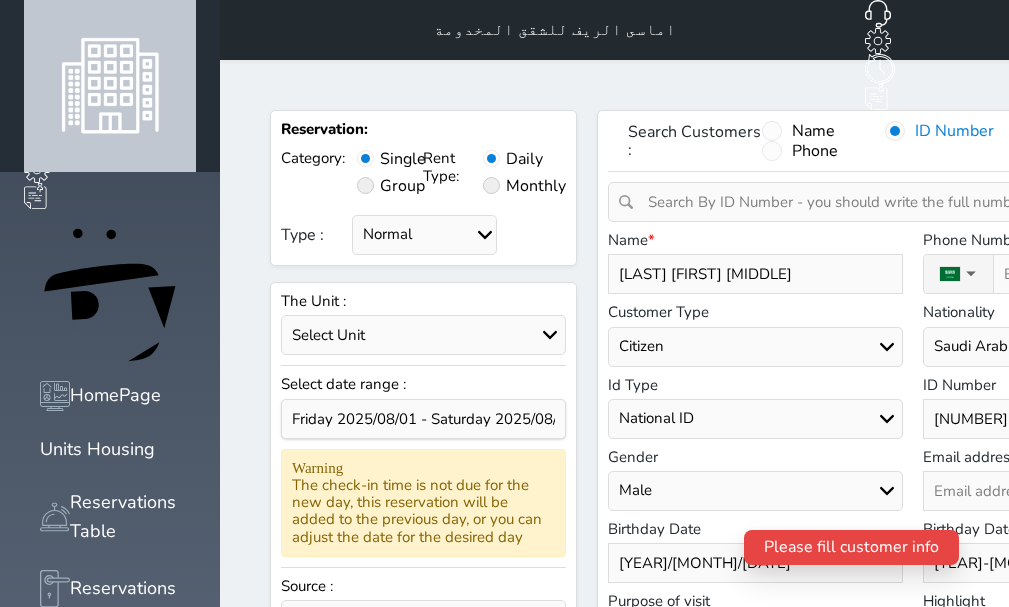 click on "Type :" at bounding box center [1105, 274] 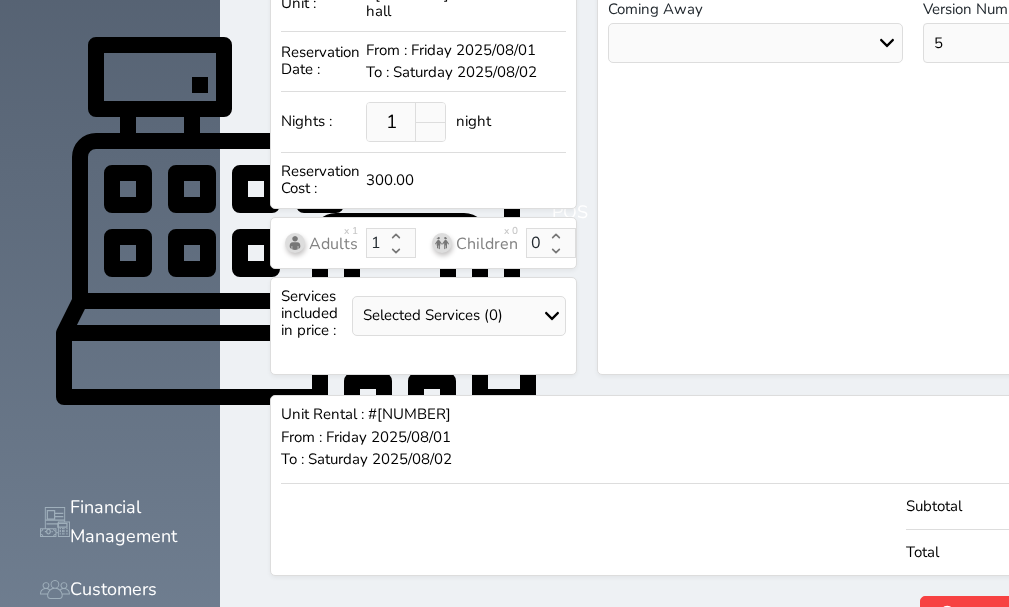 scroll, scrollTop: 700, scrollLeft: 0, axis: vertical 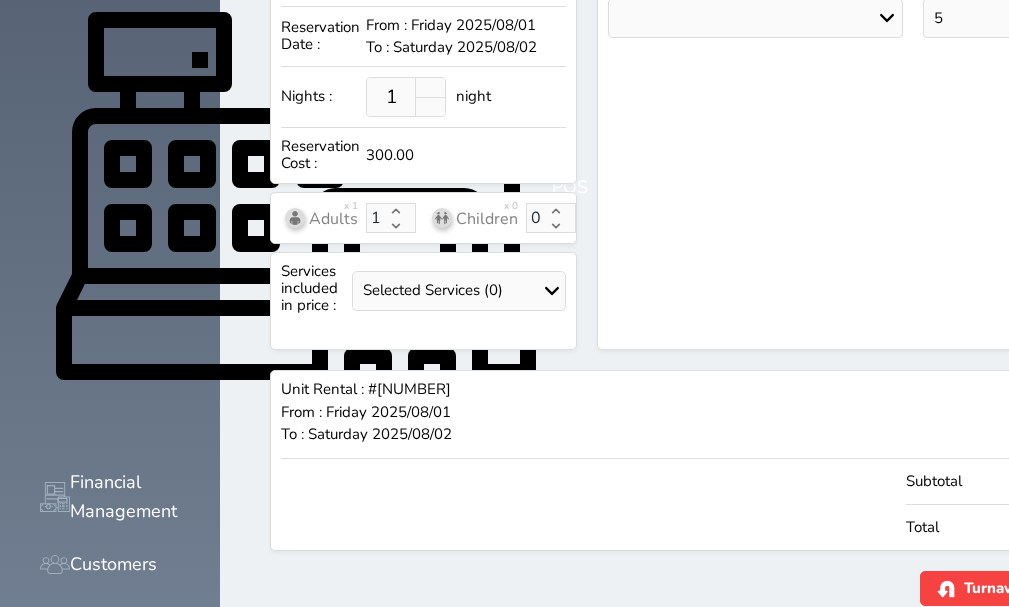 click on "Reserve" at bounding box center (1142, 588) 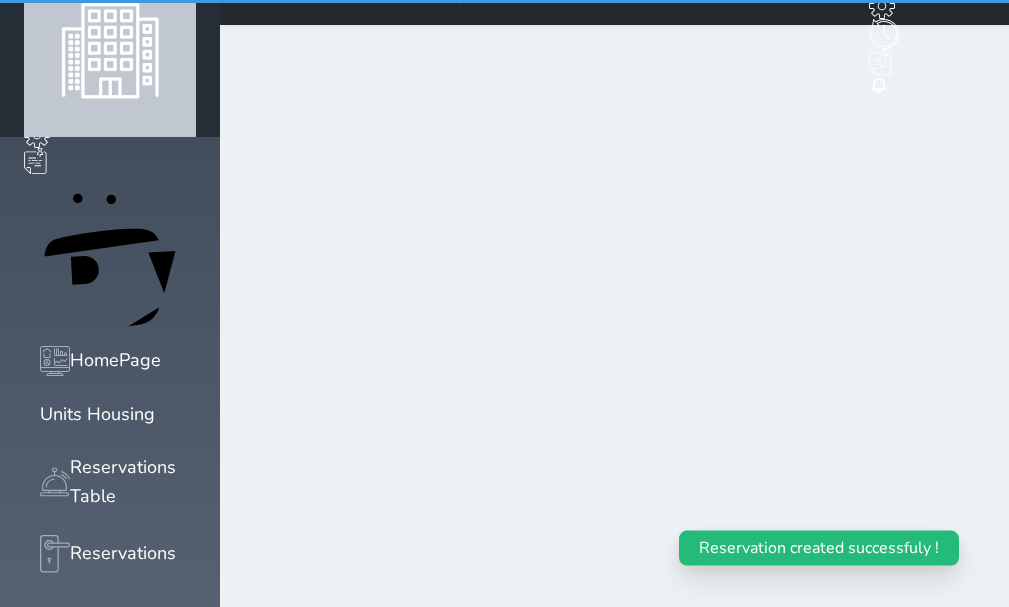 scroll, scrollTop: 0, scrollLeft: 0, axis: both 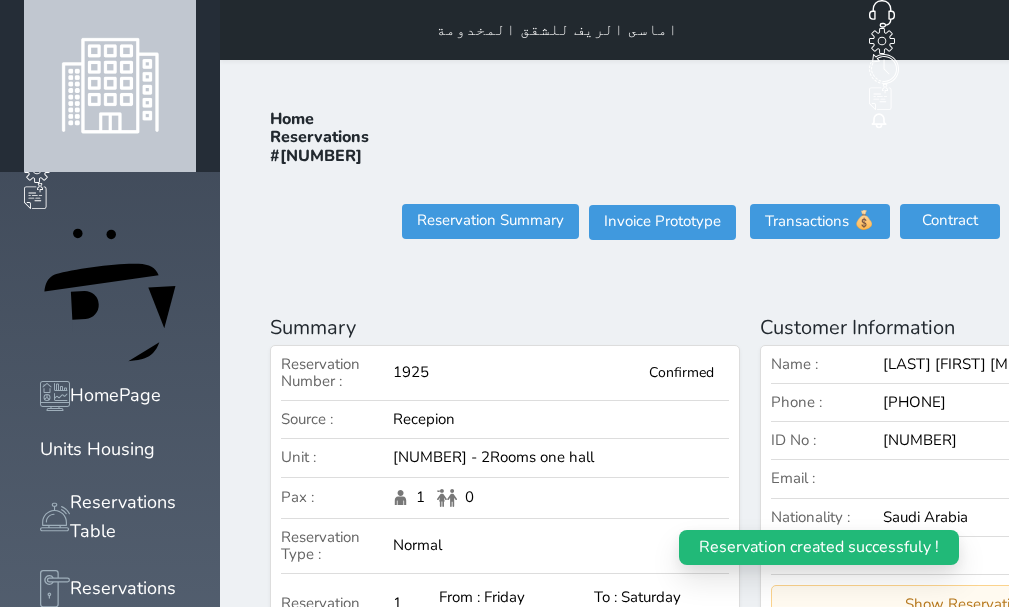 click on "Check In" at bounding box center (1170, 221) 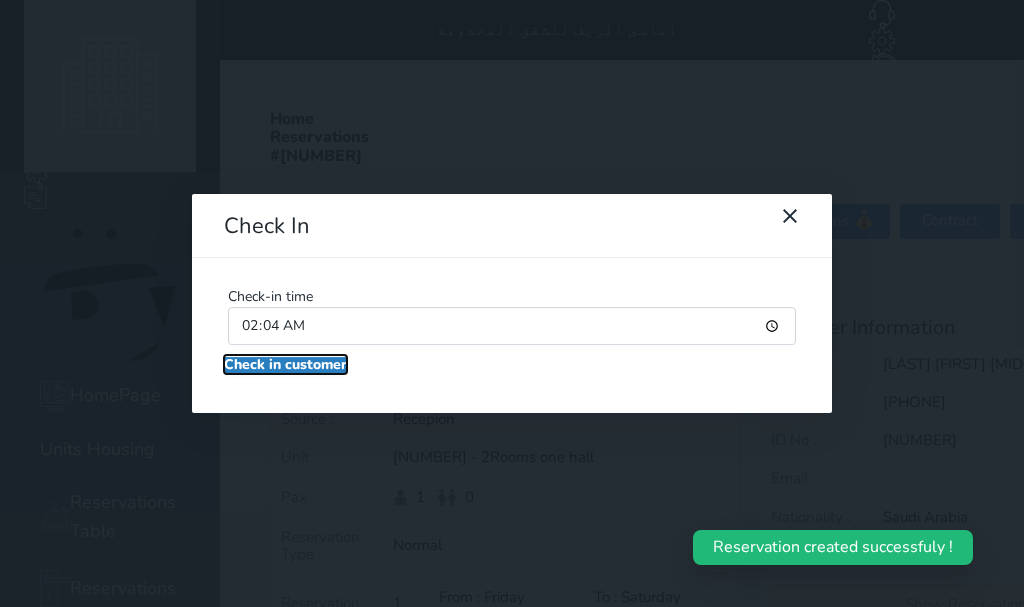 click on "Check in customer" at bounding box center (285, 365) 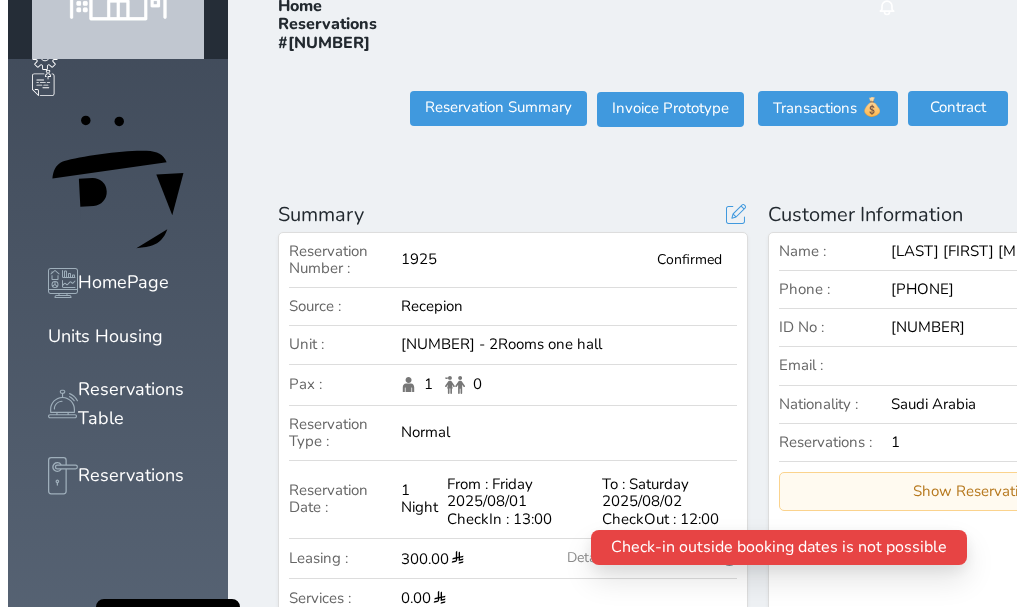 scroll, scrollTop: 100, scrollLeft: 0, axis: vertical 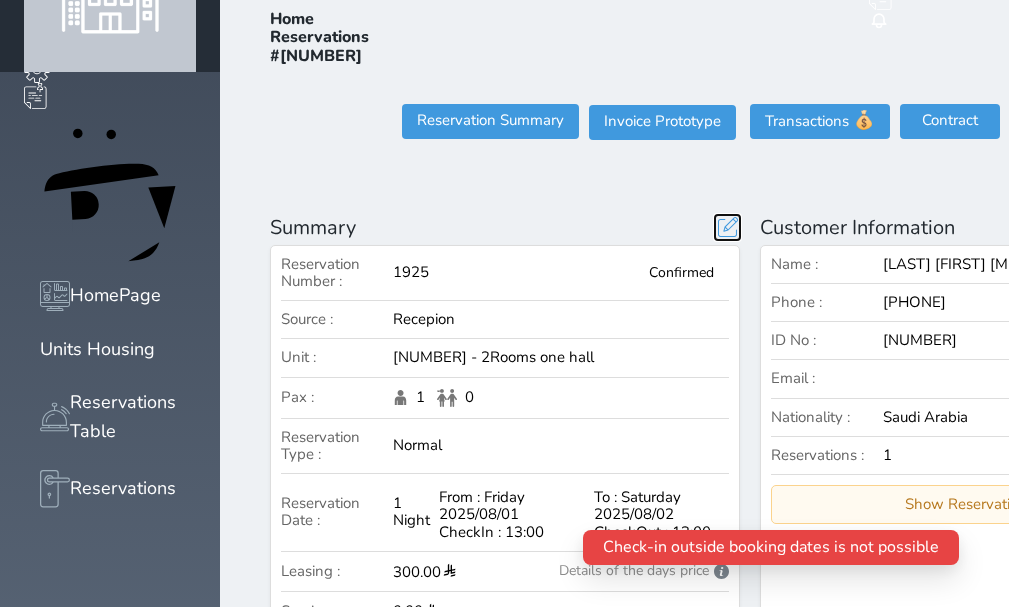 click at bounding box center [727, 227] 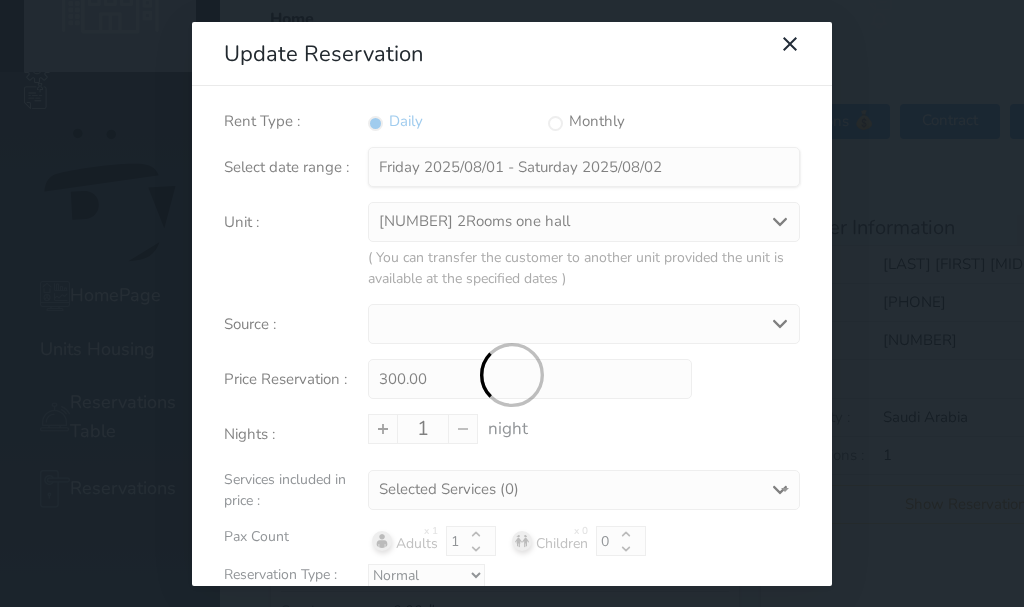 click at bounding box center (512, 375) 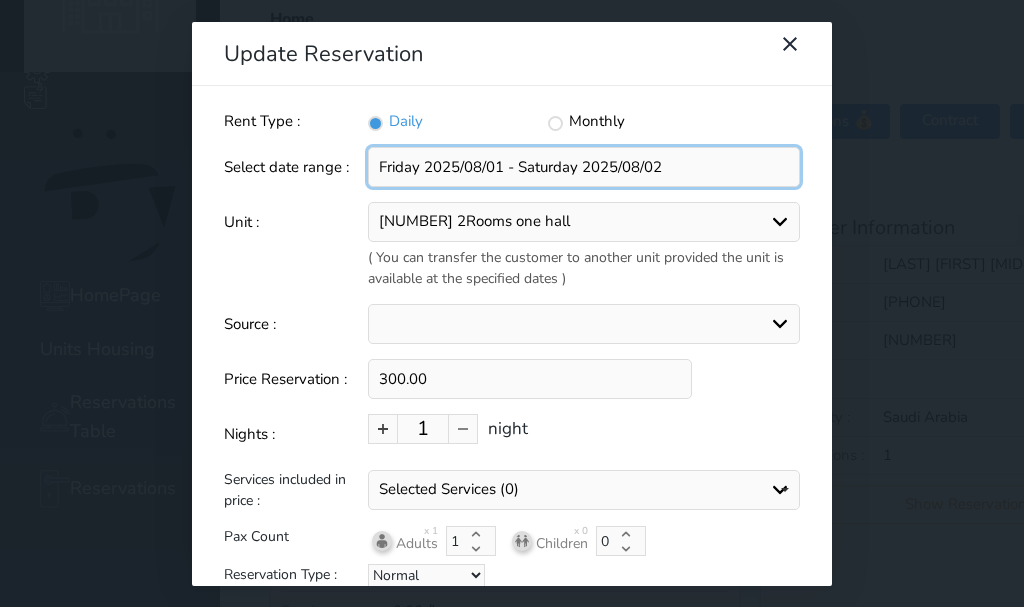 click at bounding box center [584, 167] 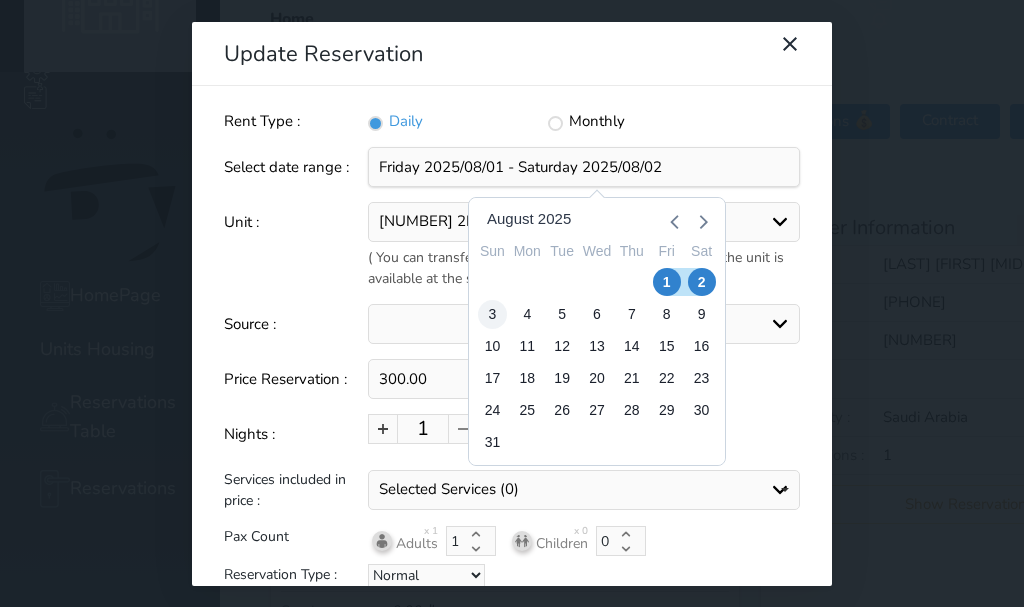 click on "3" at bounding box center [492, 314] 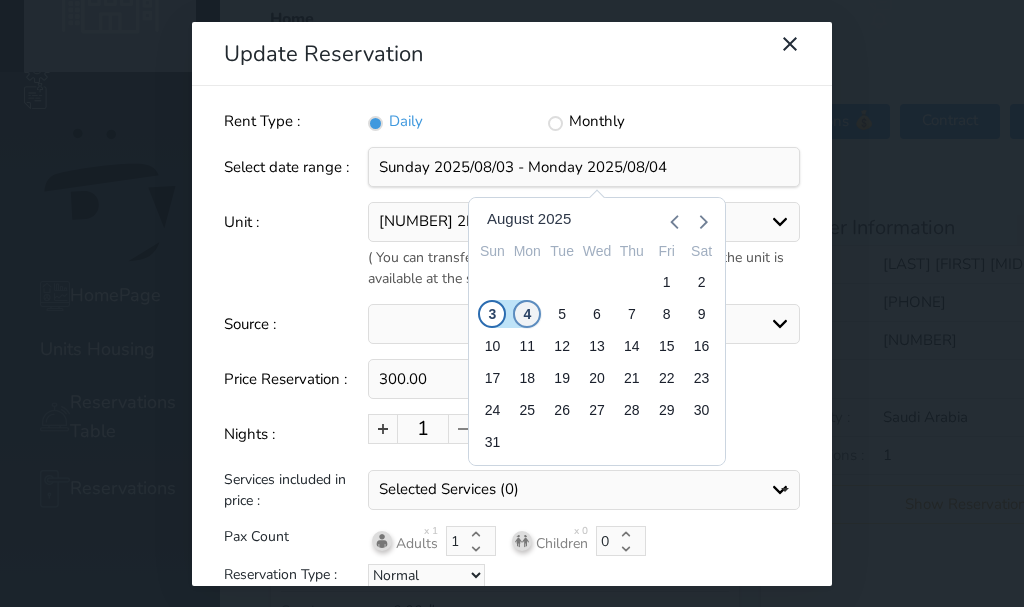 click on "4" at bounding box center (527, 314) 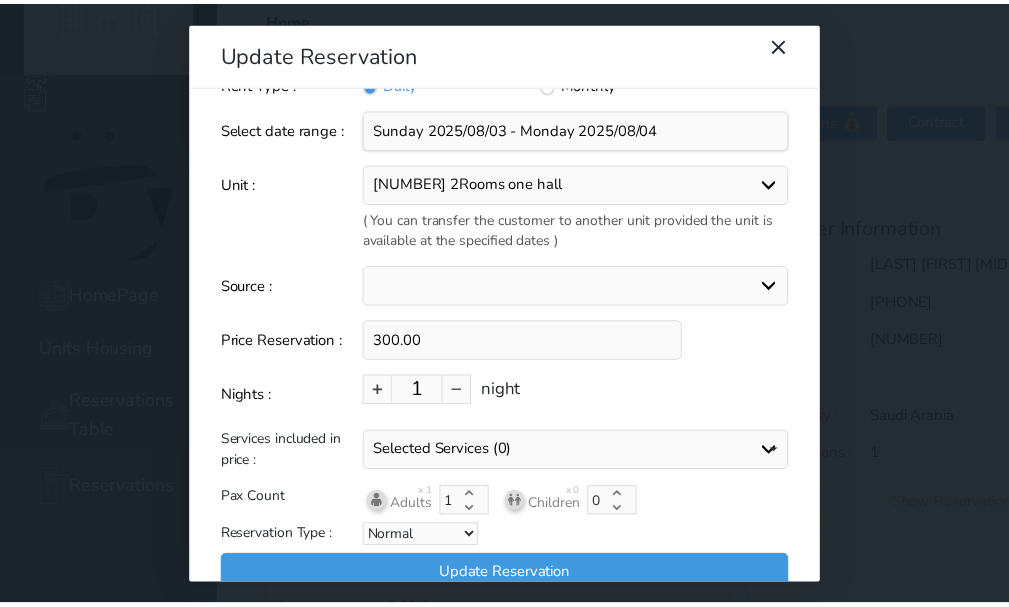 scroll, scrollTop: 66, scrollLeft: 0, axis: vertical 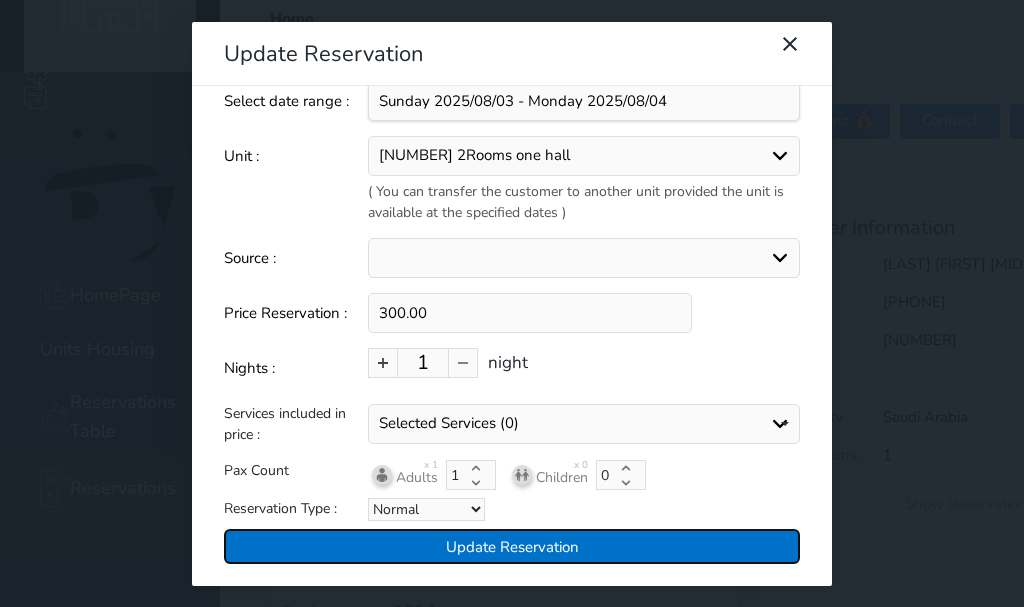 click on "Update Reservation" at bounding box center [512, 546] 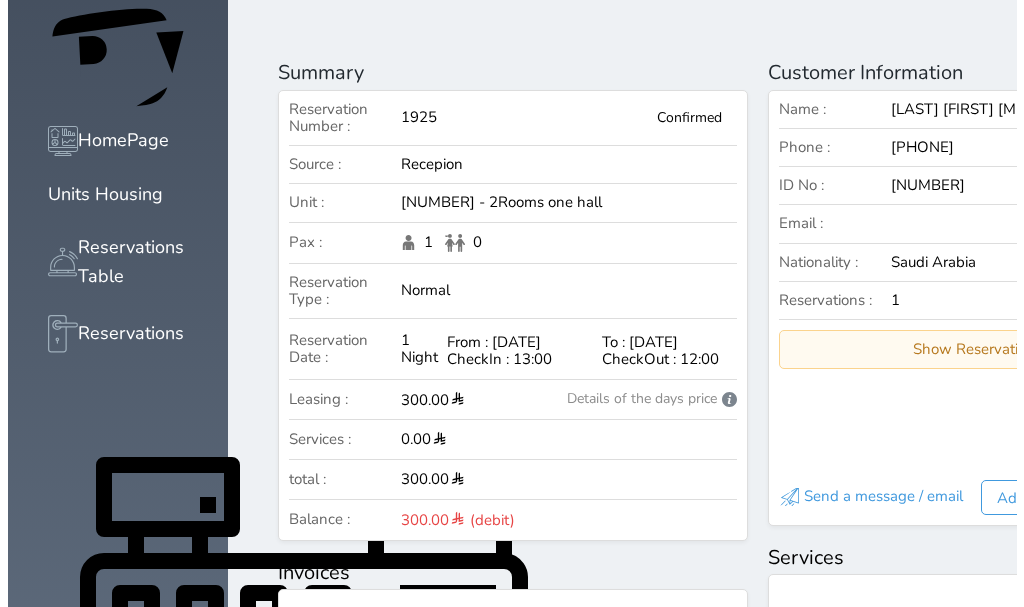 scroll, scrollTop: 0, scrollLeft: 0, axis: both 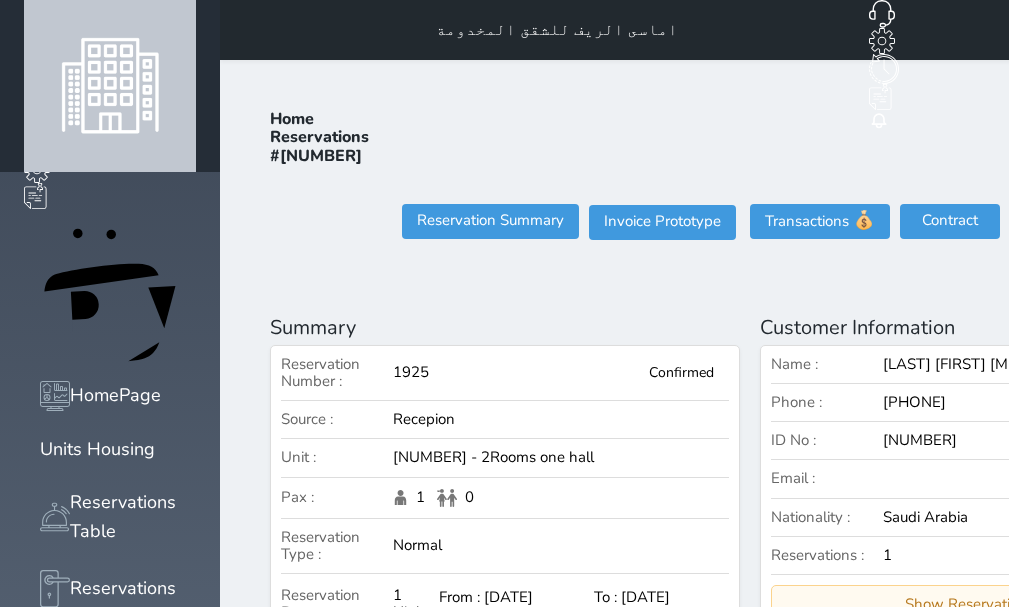 click on "Check In" at bounding box center (1170, 221) 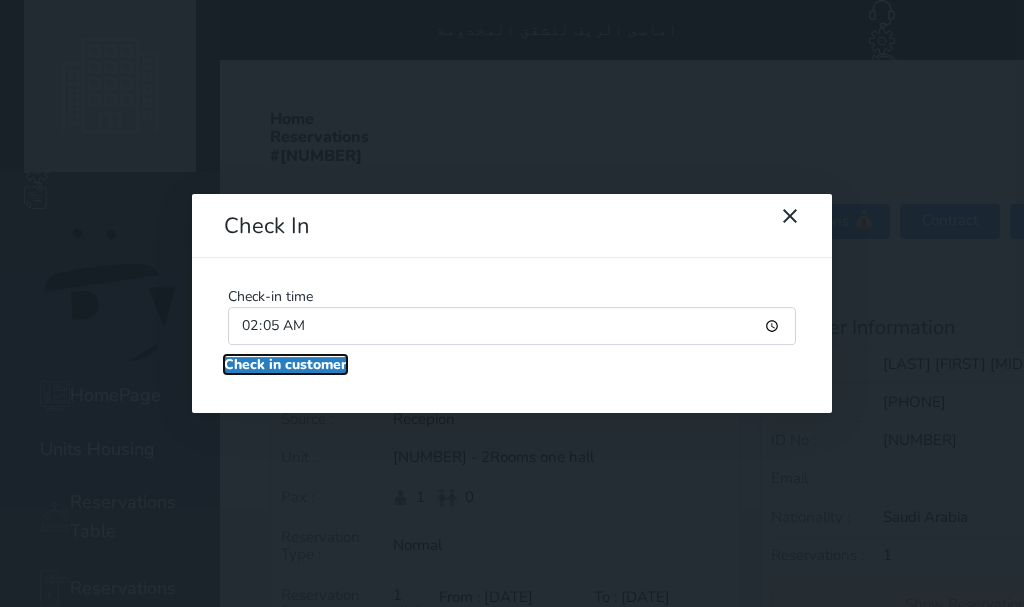 click on "Check in customer" at bounding box center (285, 365) 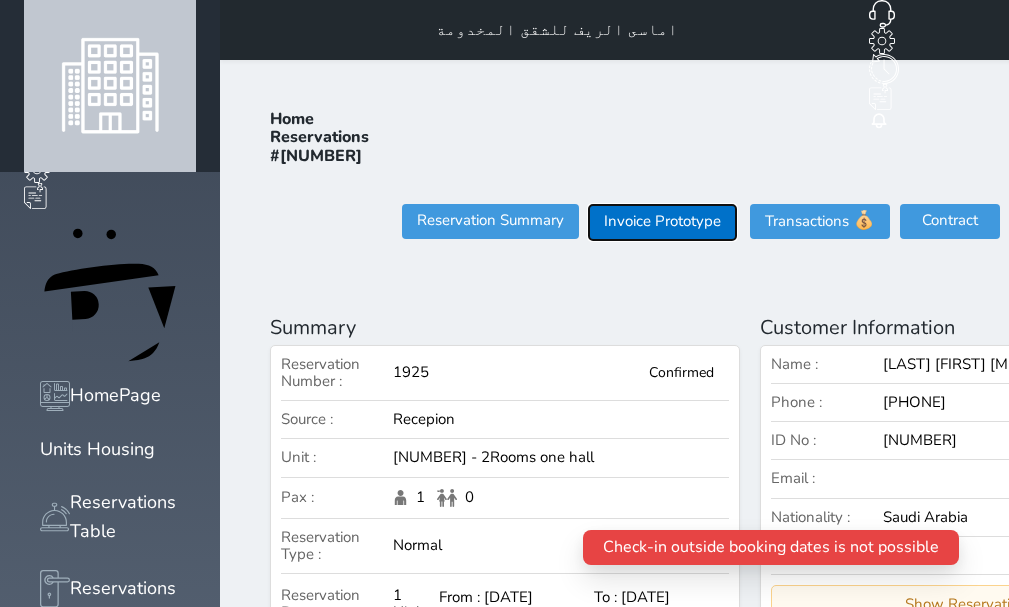 click on "Invoice Prototype" at bounding box center [662, 222] 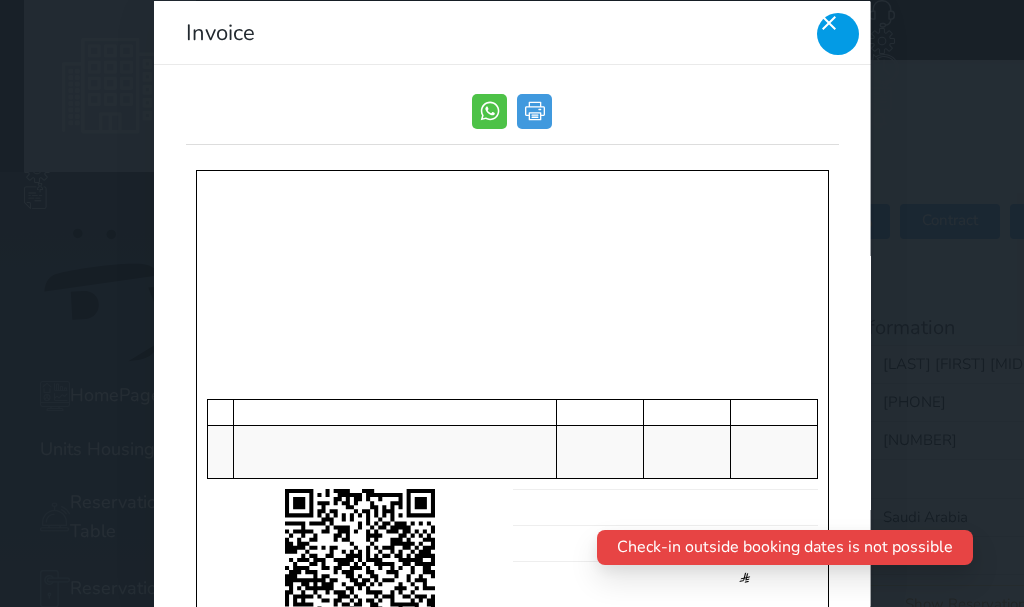 scroll, scrollTop: 0, scrollLeft: 0, axis: both 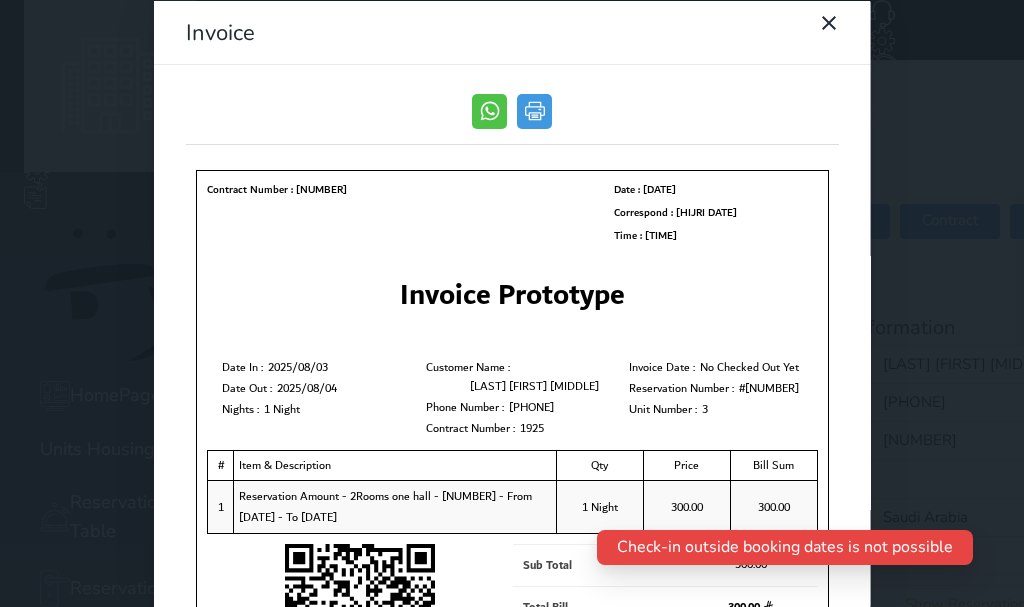 click at bounding box center [837, 35] 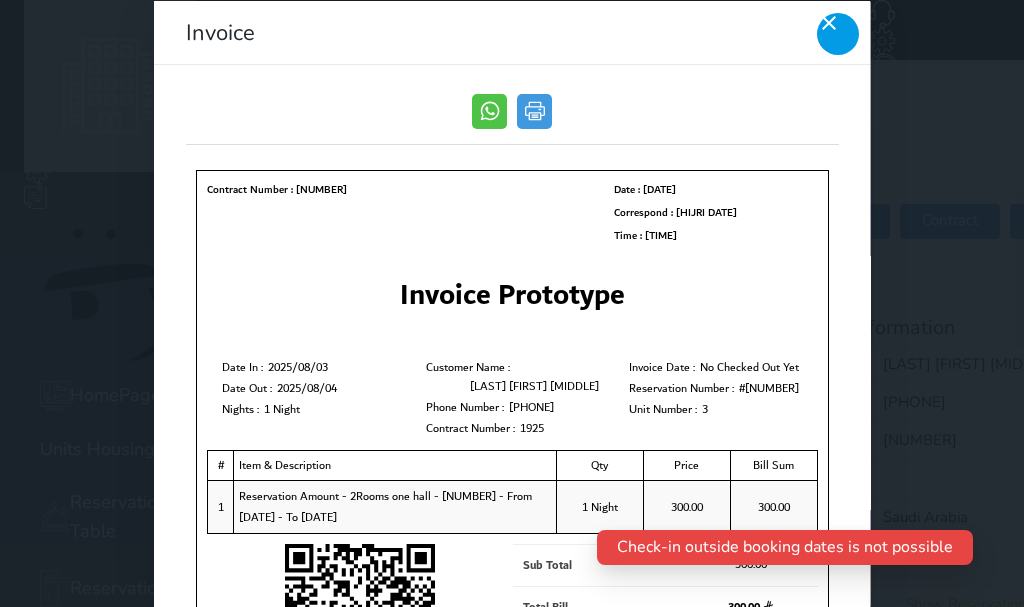 click at bounding box center (837, 33) 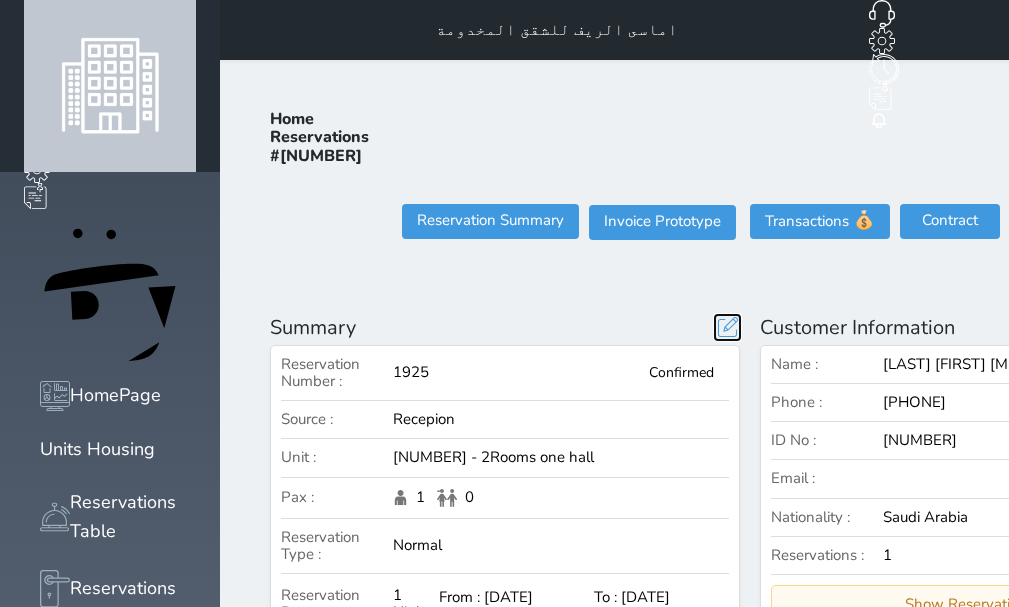 click at bounding box center (727, 327) 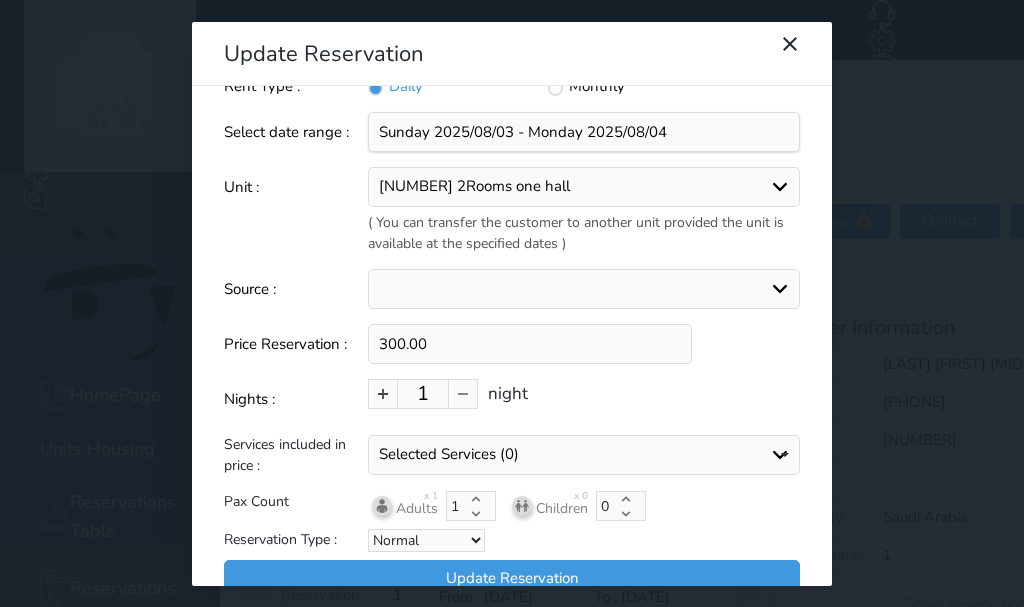 scroll, scrollTop: 0, scrollLeft: 0, axis: both 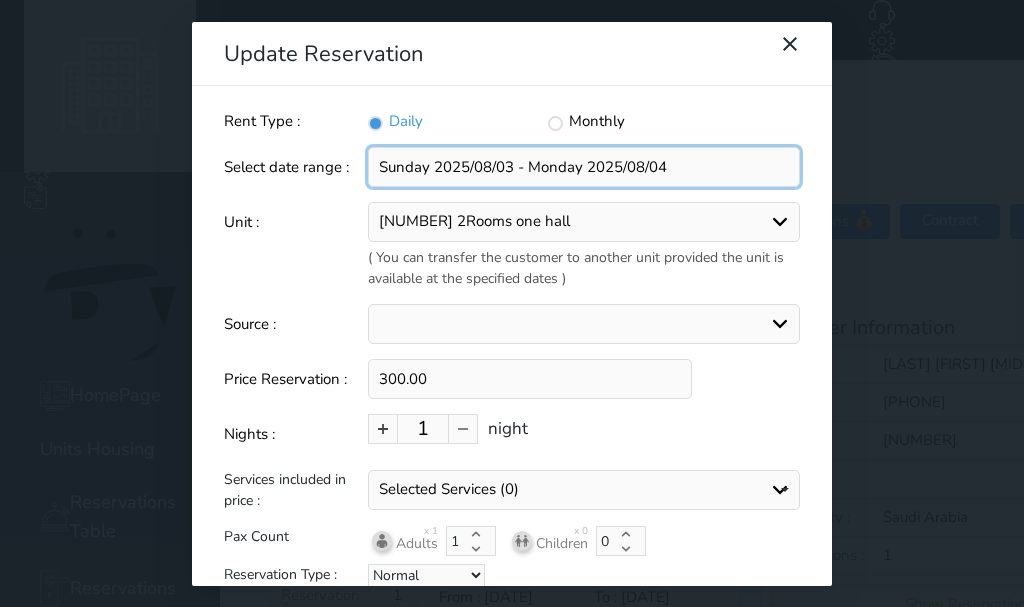 click at bounding box center (584, 167) 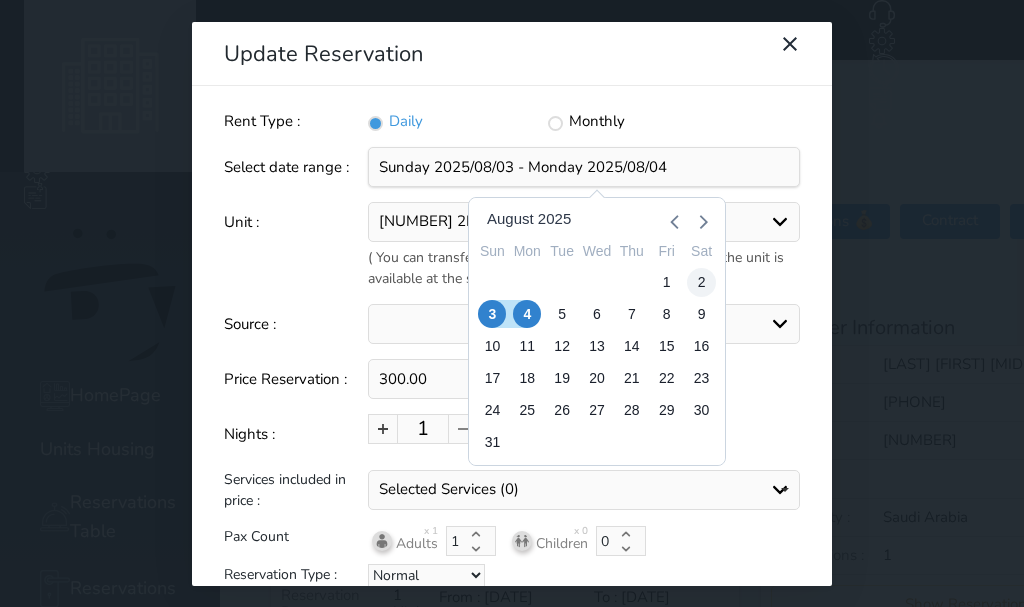 click on "2" at bounding box center [701, 282] 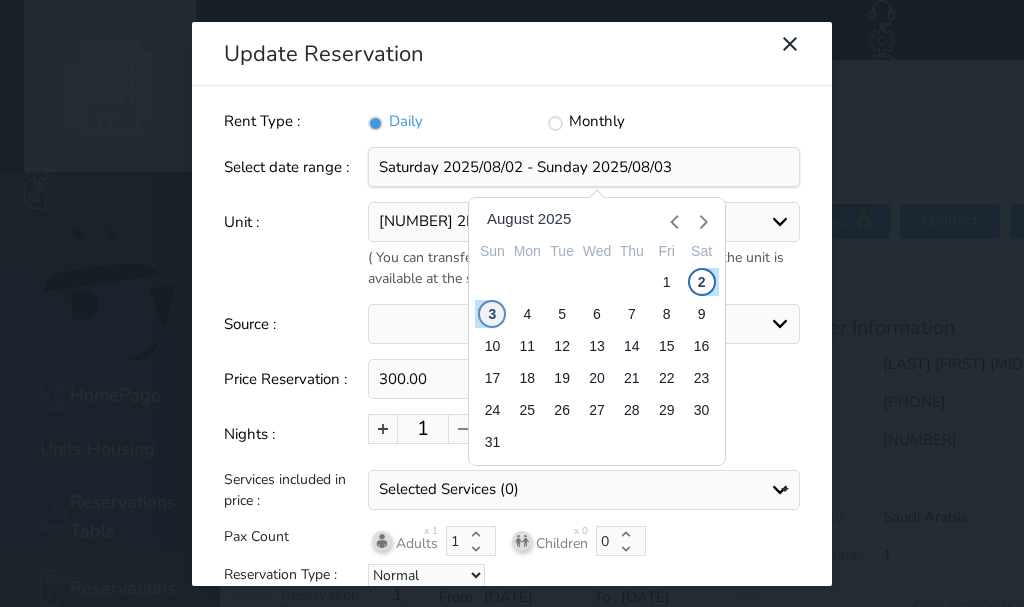 click on "3" at bounding box center [492, 314] 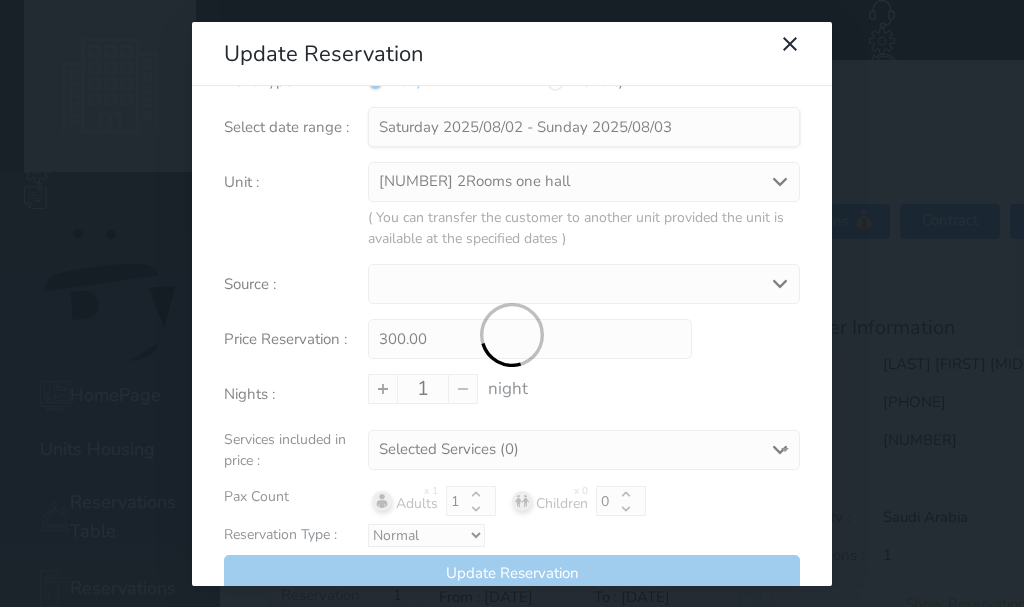 scroll, scrollTop: 66, scrollLeft: 0, axis: vertical 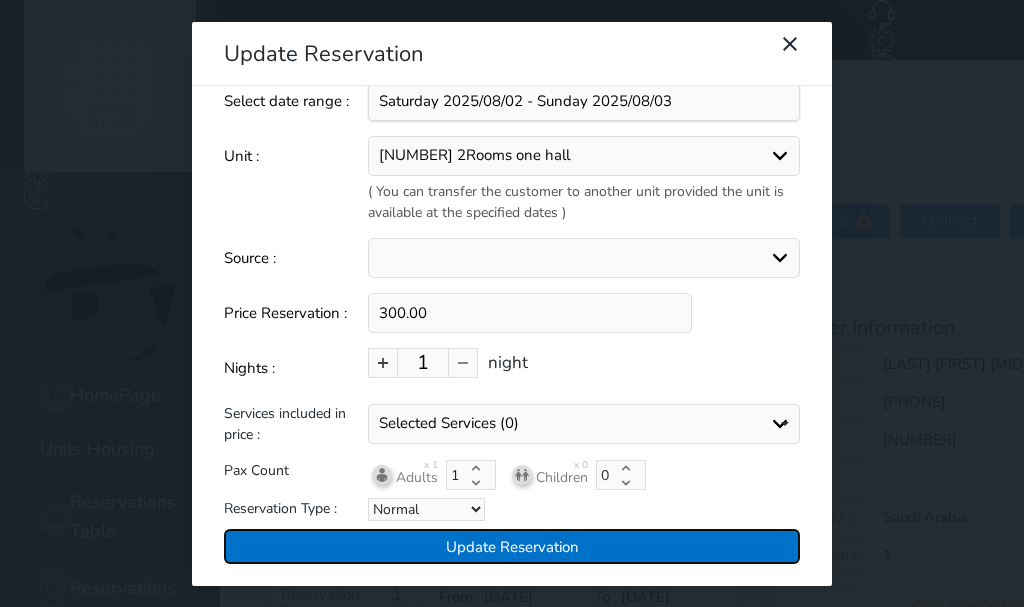 click on "Update Reservation" at bounding box center [512, 546] 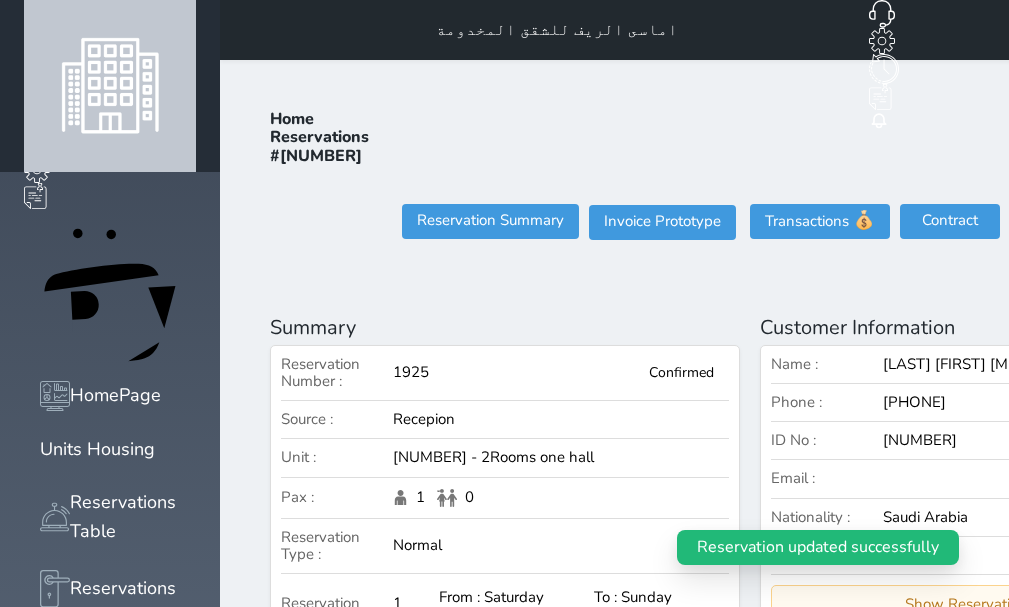 click on "Check In" at bounding box center (1170, 221) 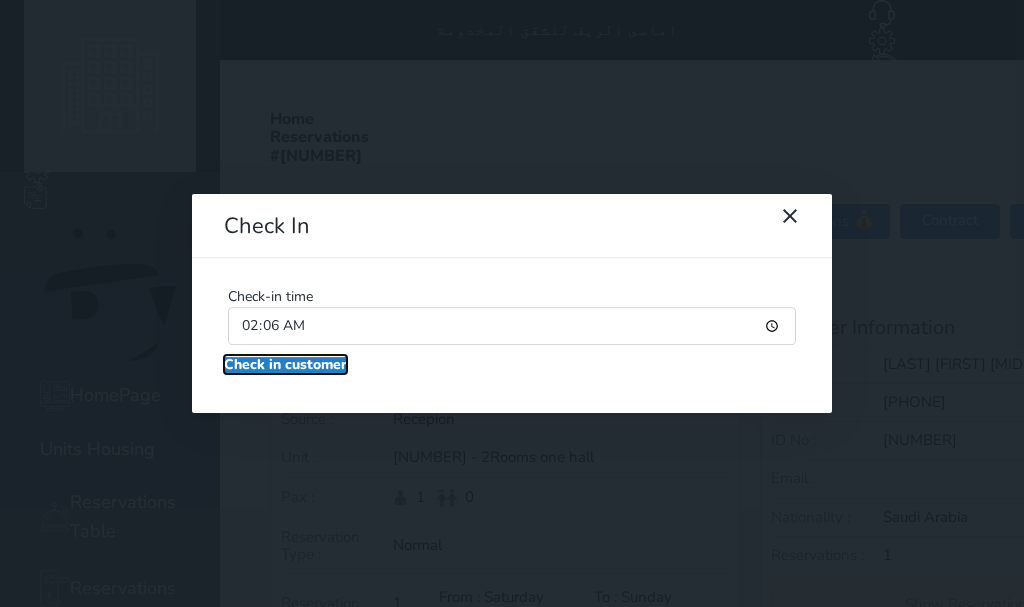 click on "Check in customer" at bounding box center (285, 365) 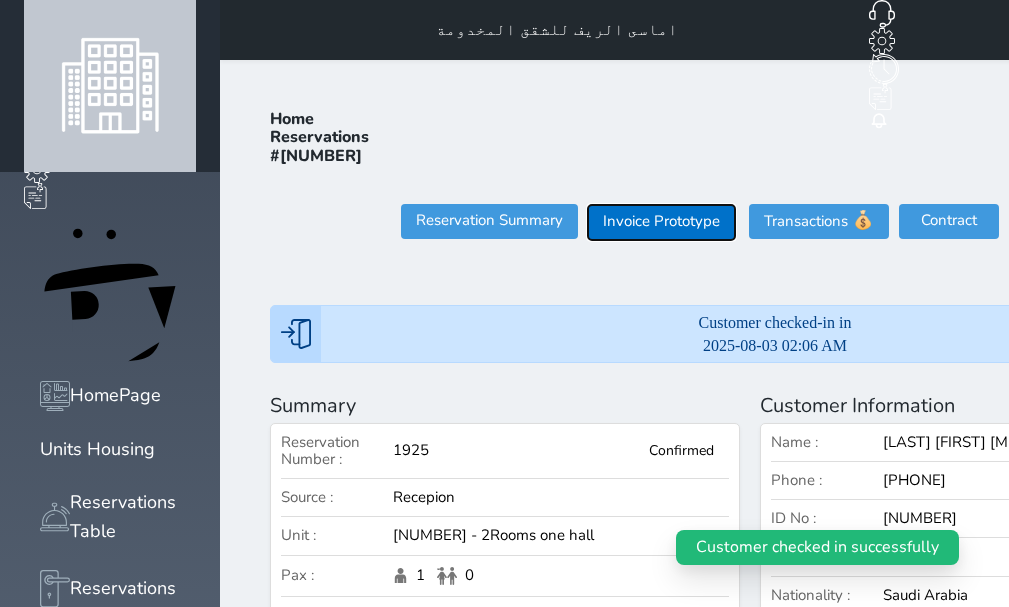click on "Invoice Prototype" at bounding box center (661, 222) 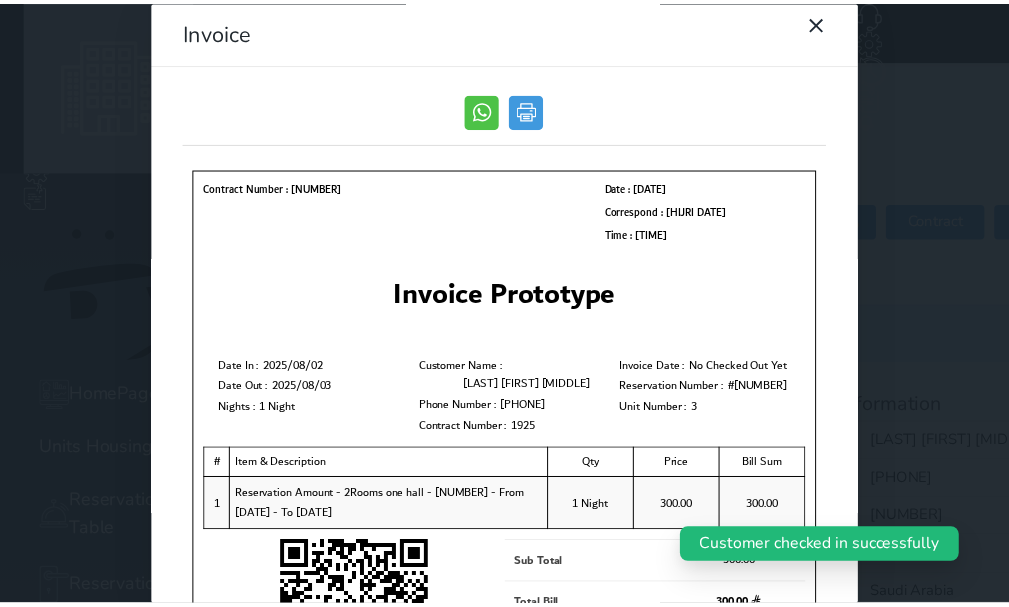 scroll, scrollTop: 0, scrollLeft: 0, axis: both 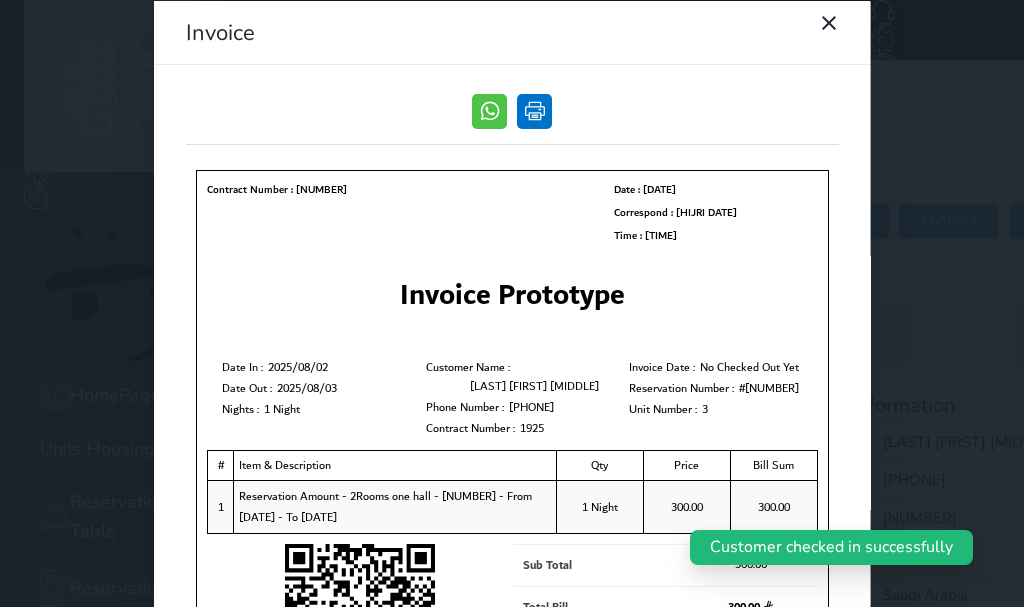 click at bounding box center (534, 110) 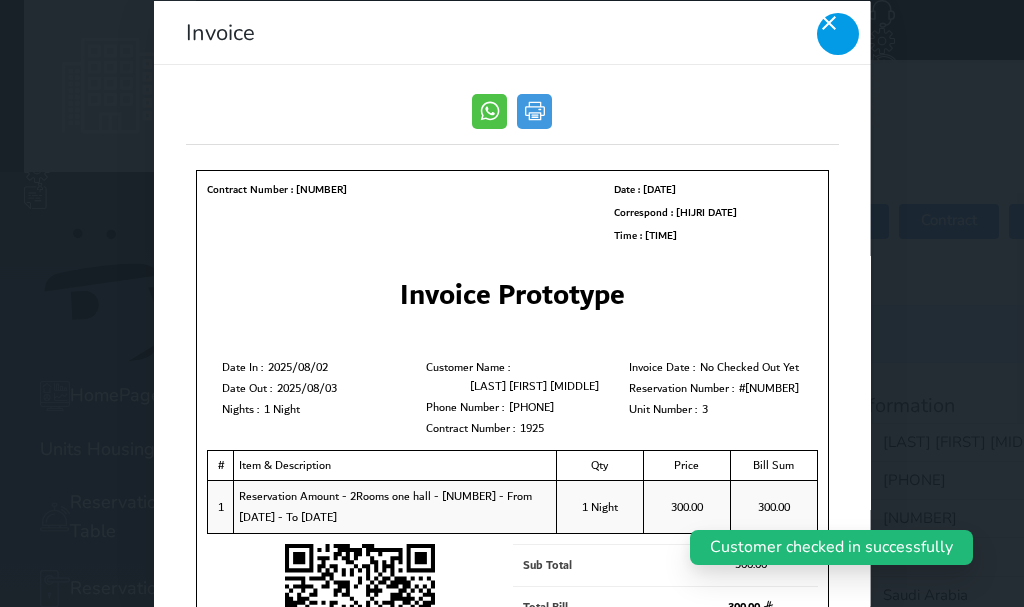 click at bounding box center [837, 33] 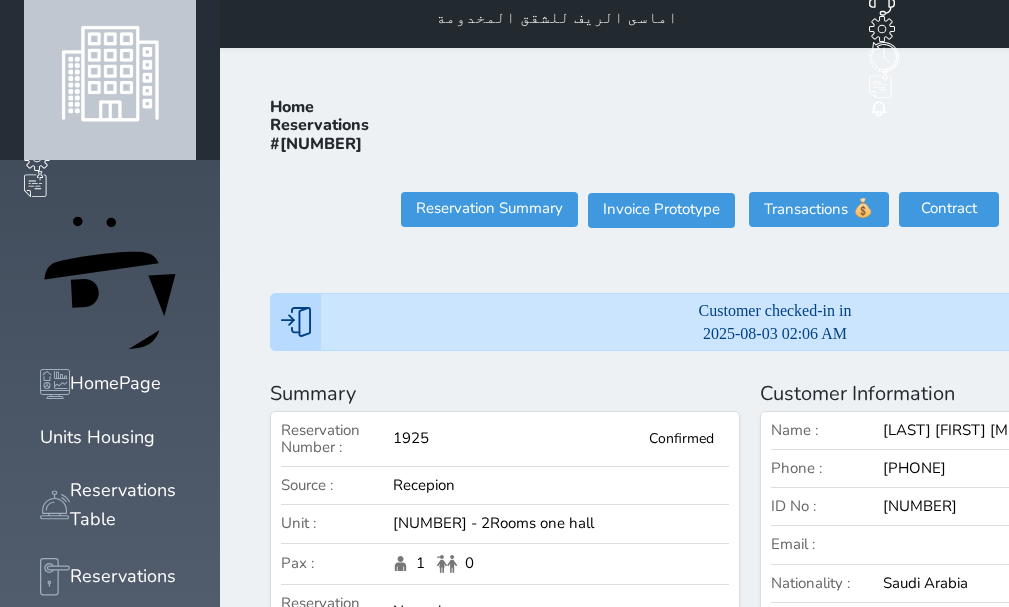 scroll, scrollTop: 0, scrollLeft: 0, axis: both 